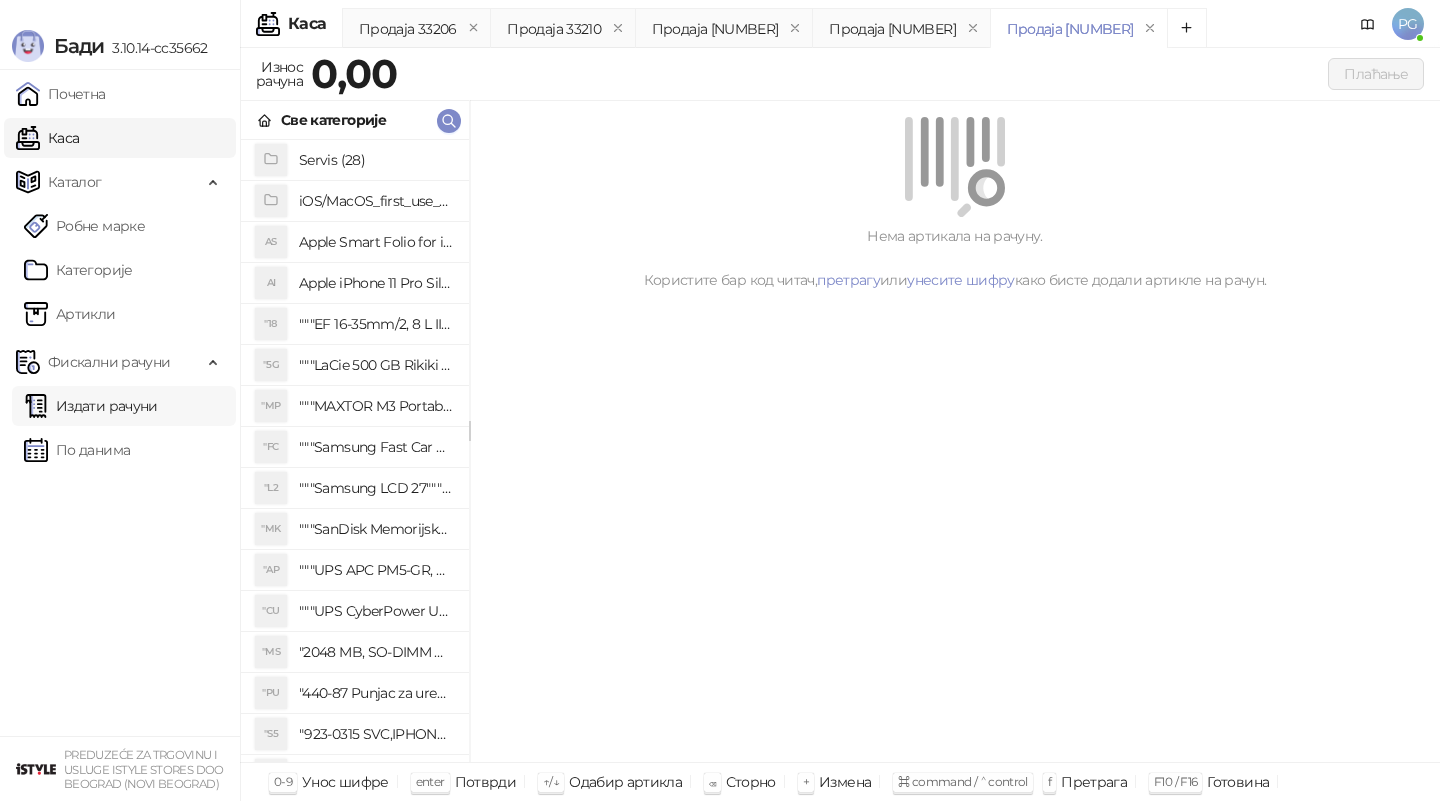 scroll, scrollTop: 0, scrollLeft: 0, axis: both 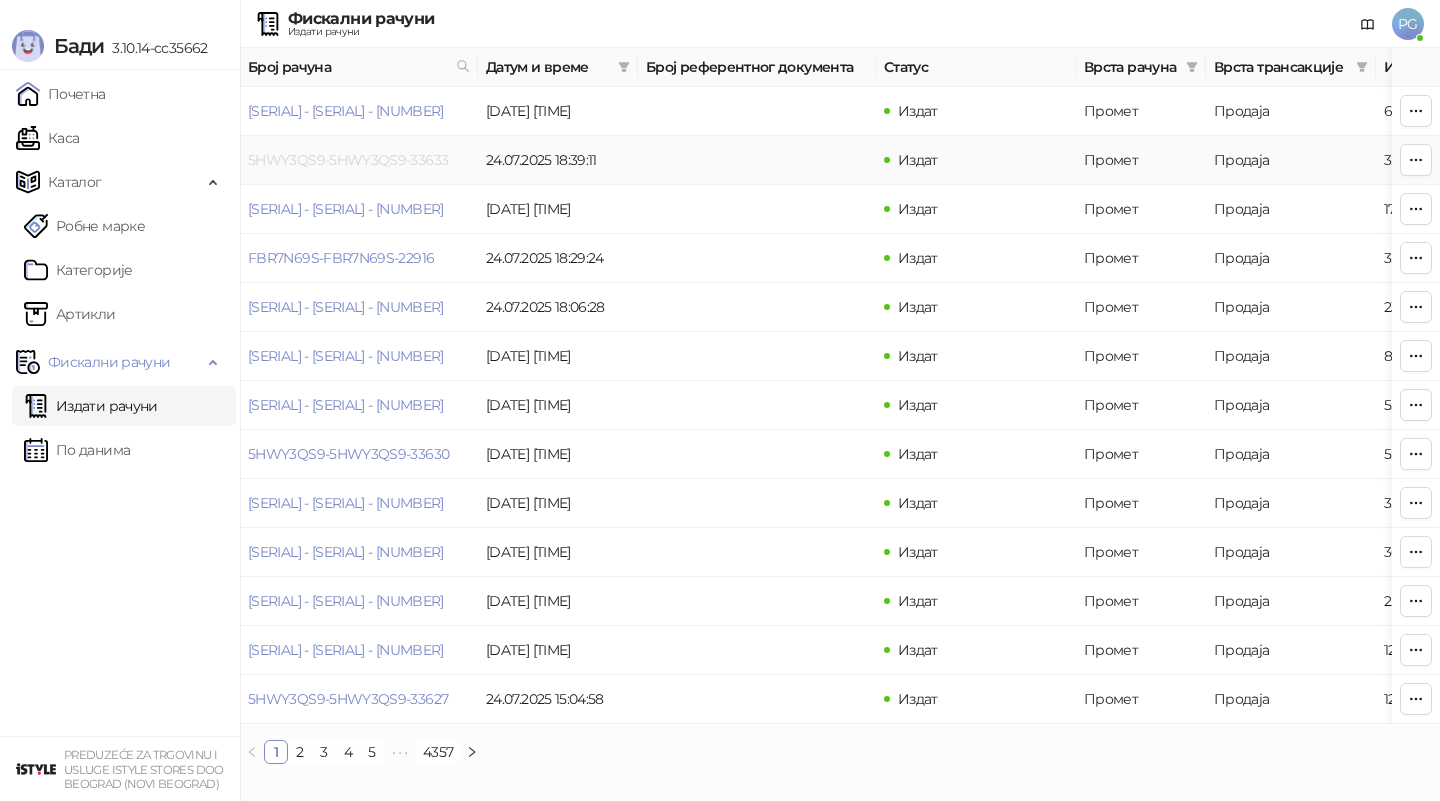 click on "5HWY3QS9-5HWY3QS9-33633" at bounding box center (348, 160) 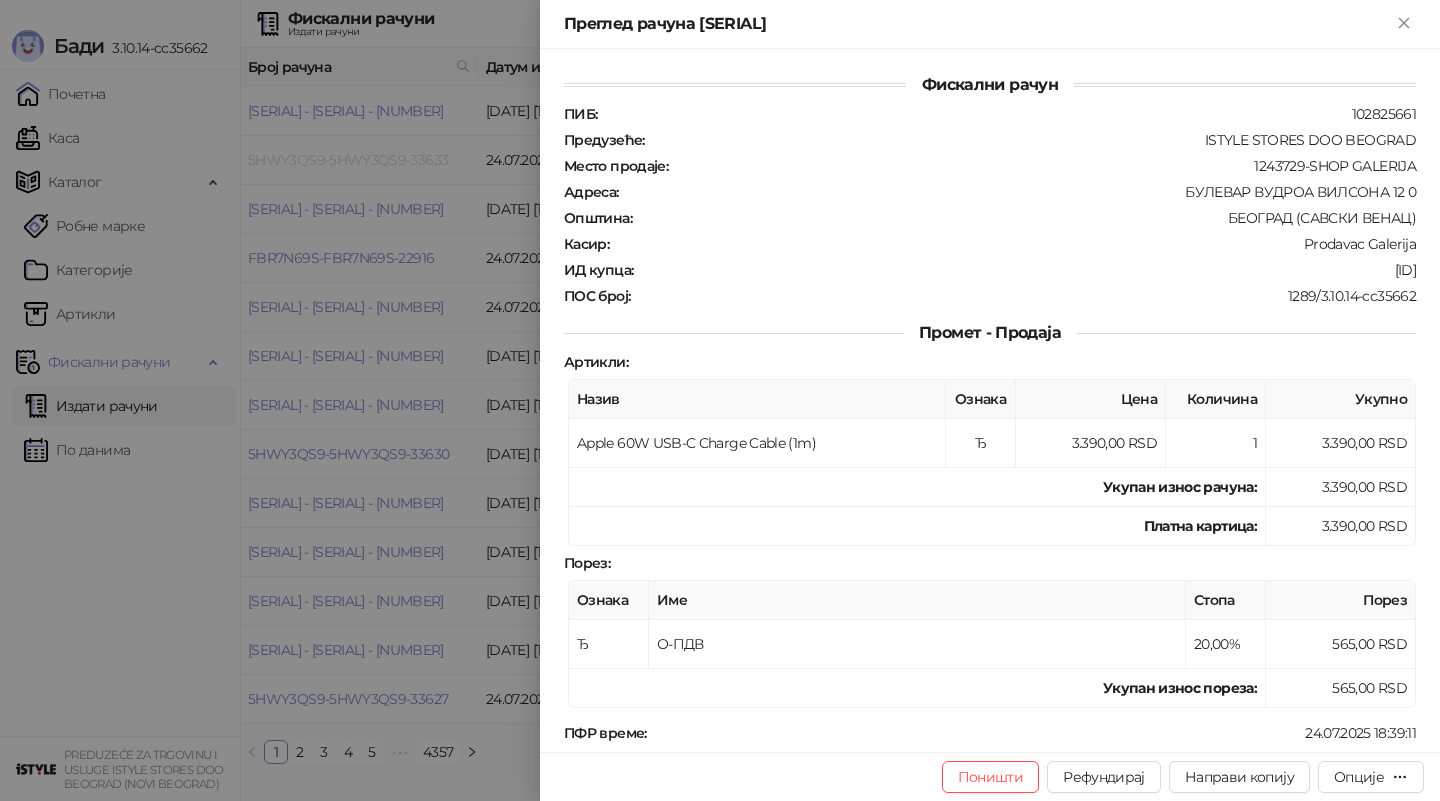 click at bounding box center [720, 400] 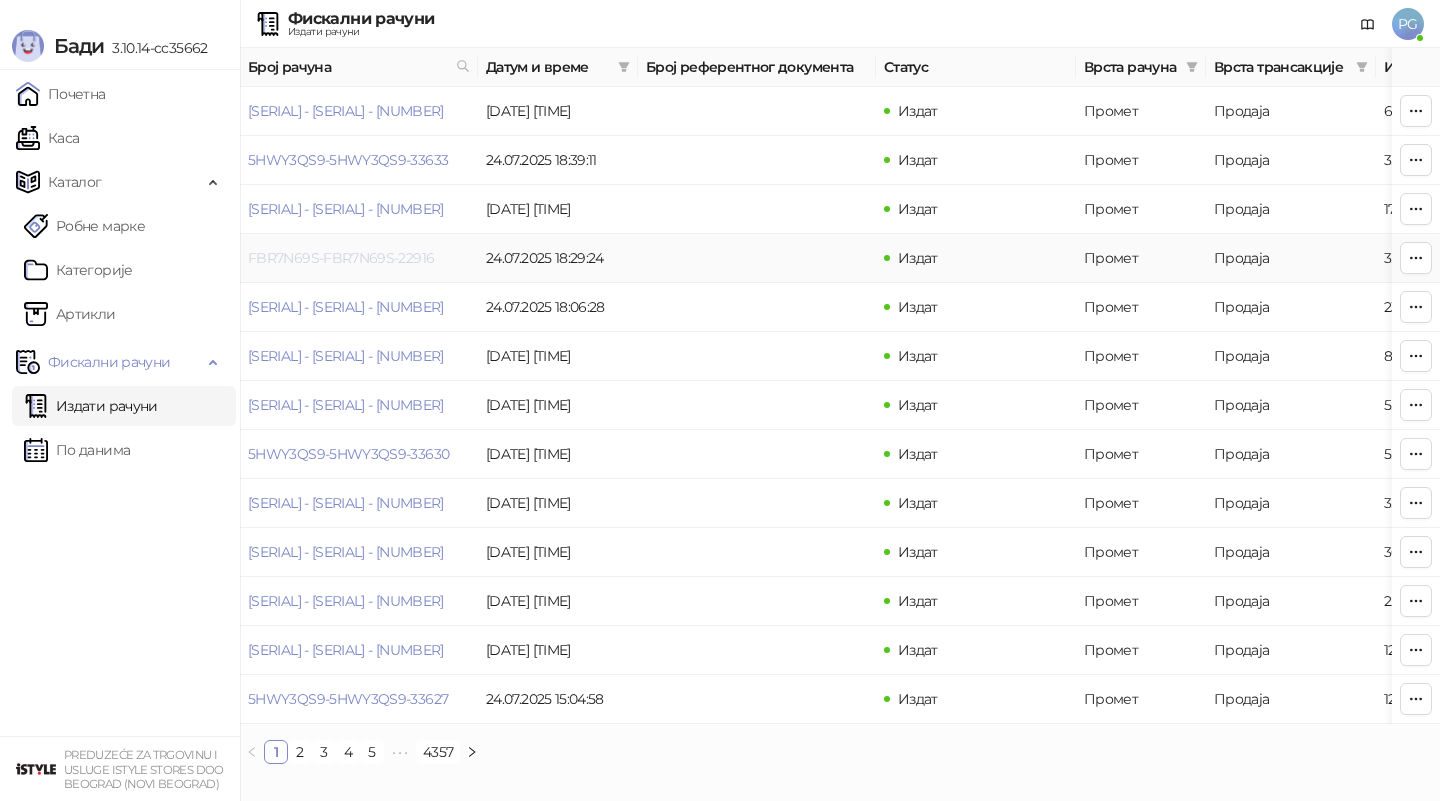 click on "FBR7N69S-FBR7N69S-22916" at bounding box center [341, 258] 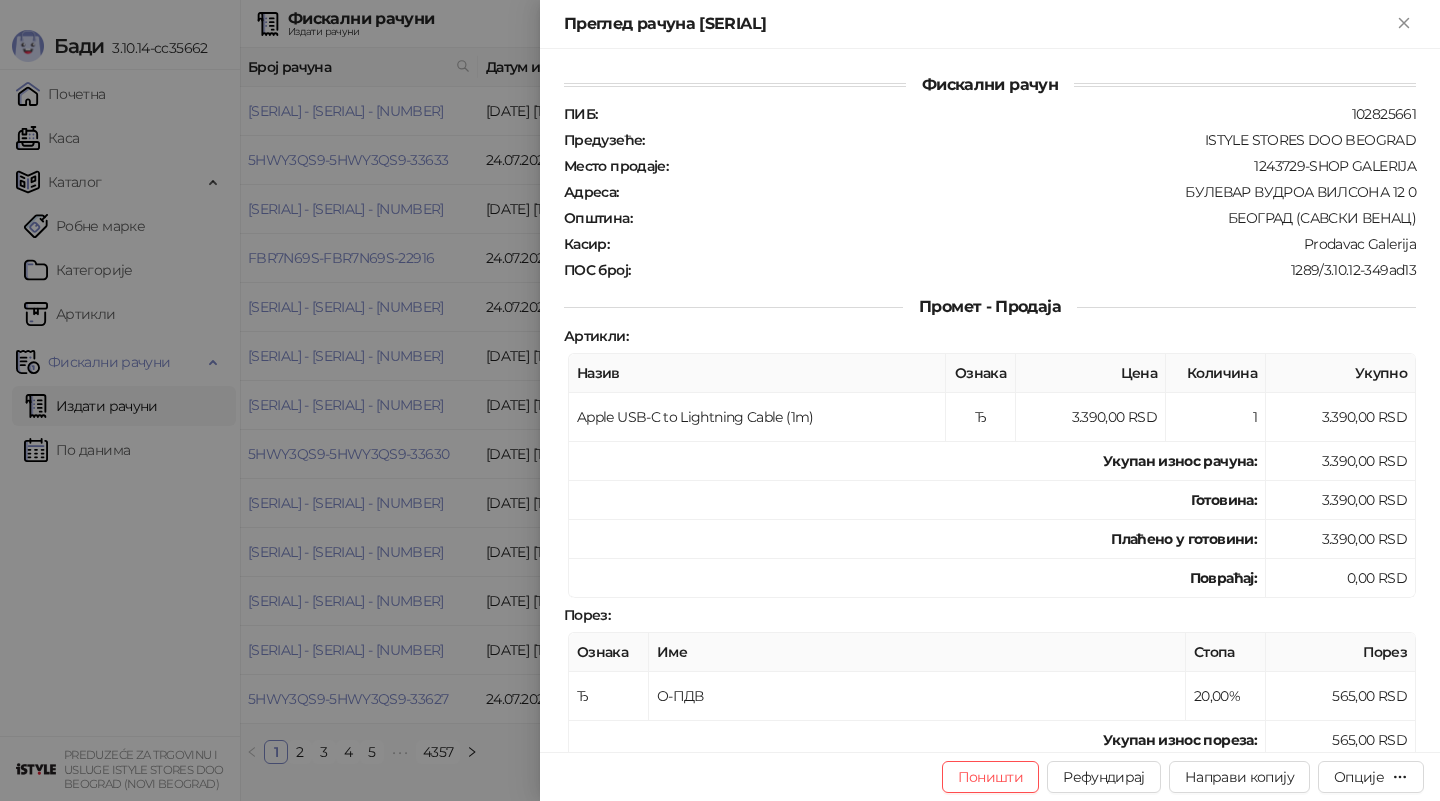 click at bounding box center [720, 400] 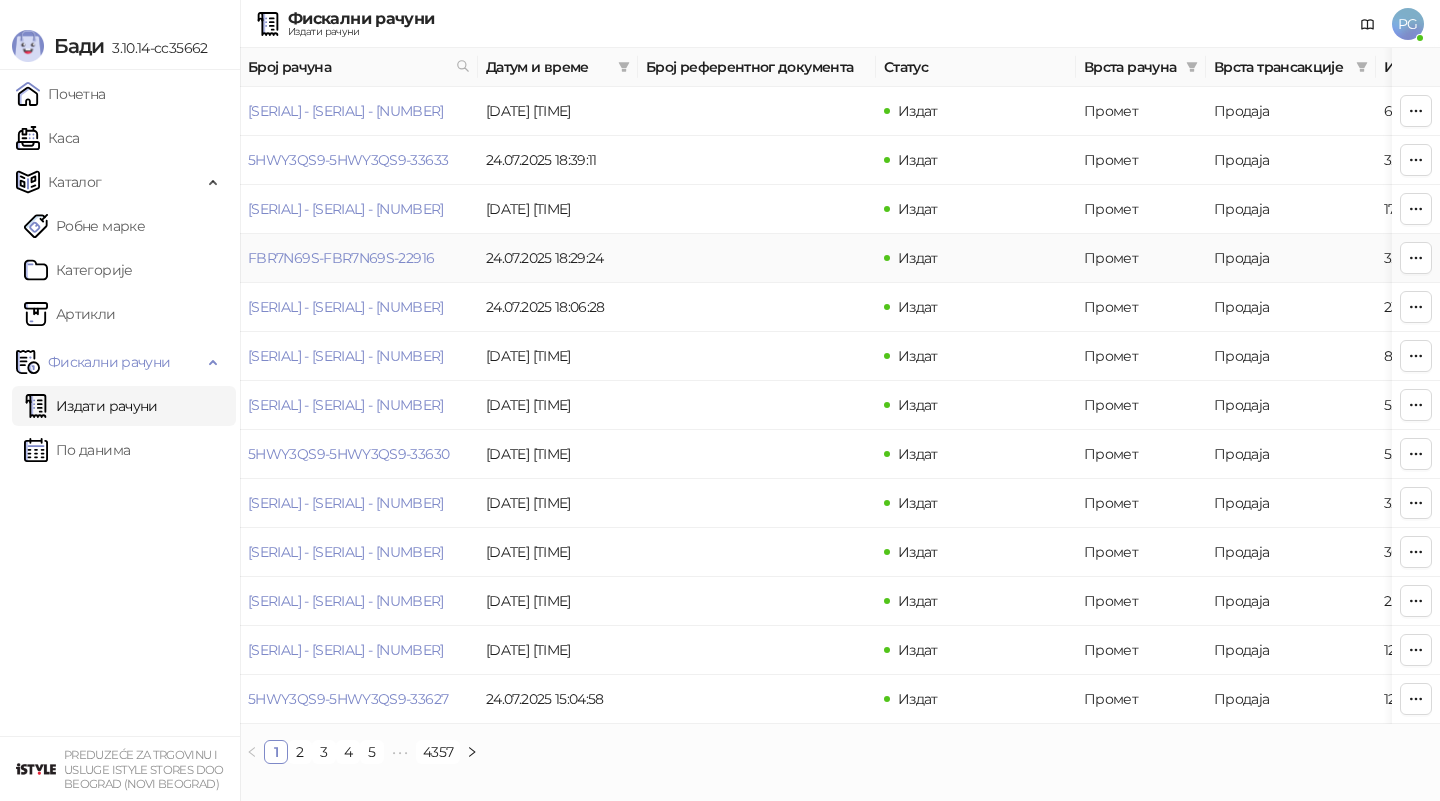 click on "FBR7N69S-FBR7N69S-22916" at bounding box center (341, 258) 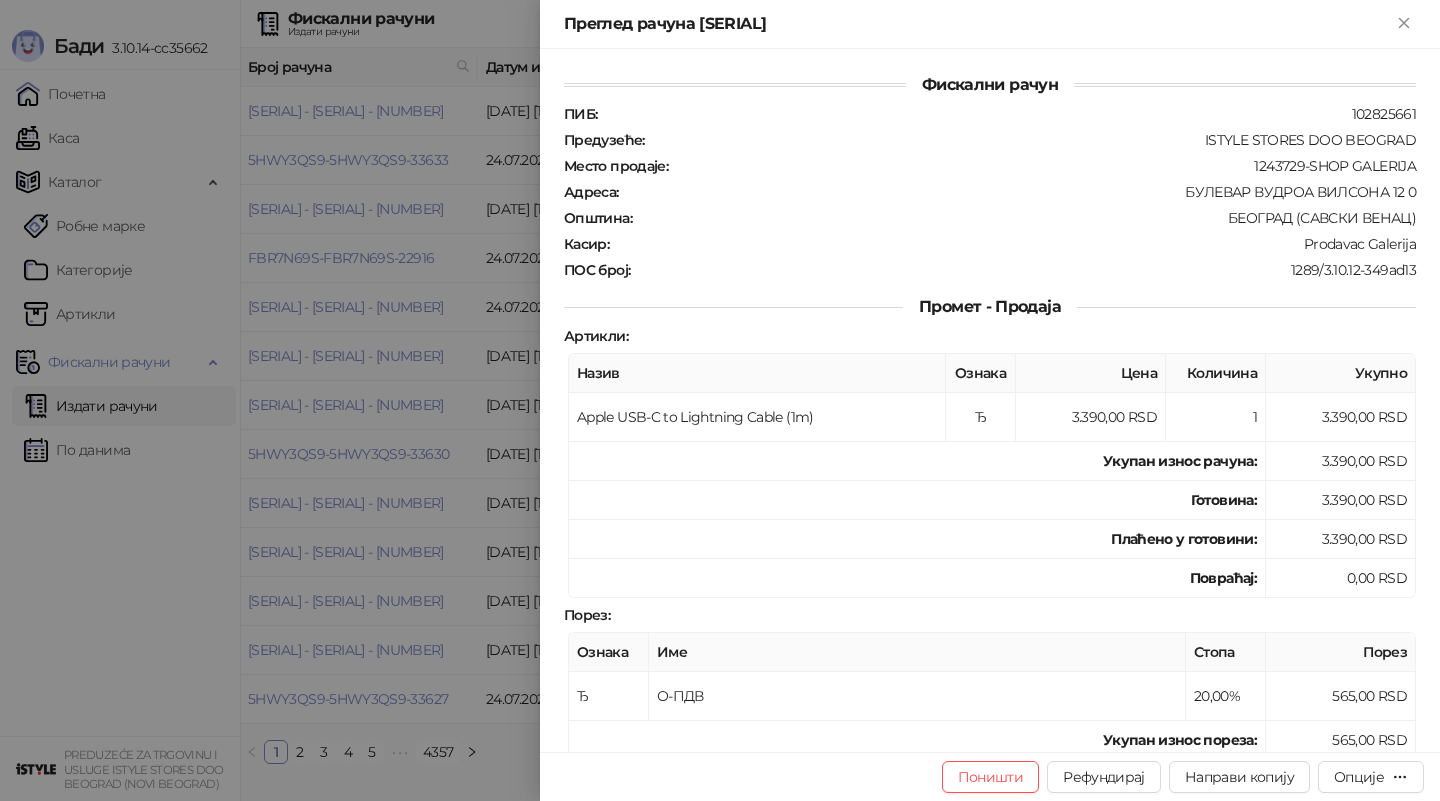 click at bounding box center (720, 400) 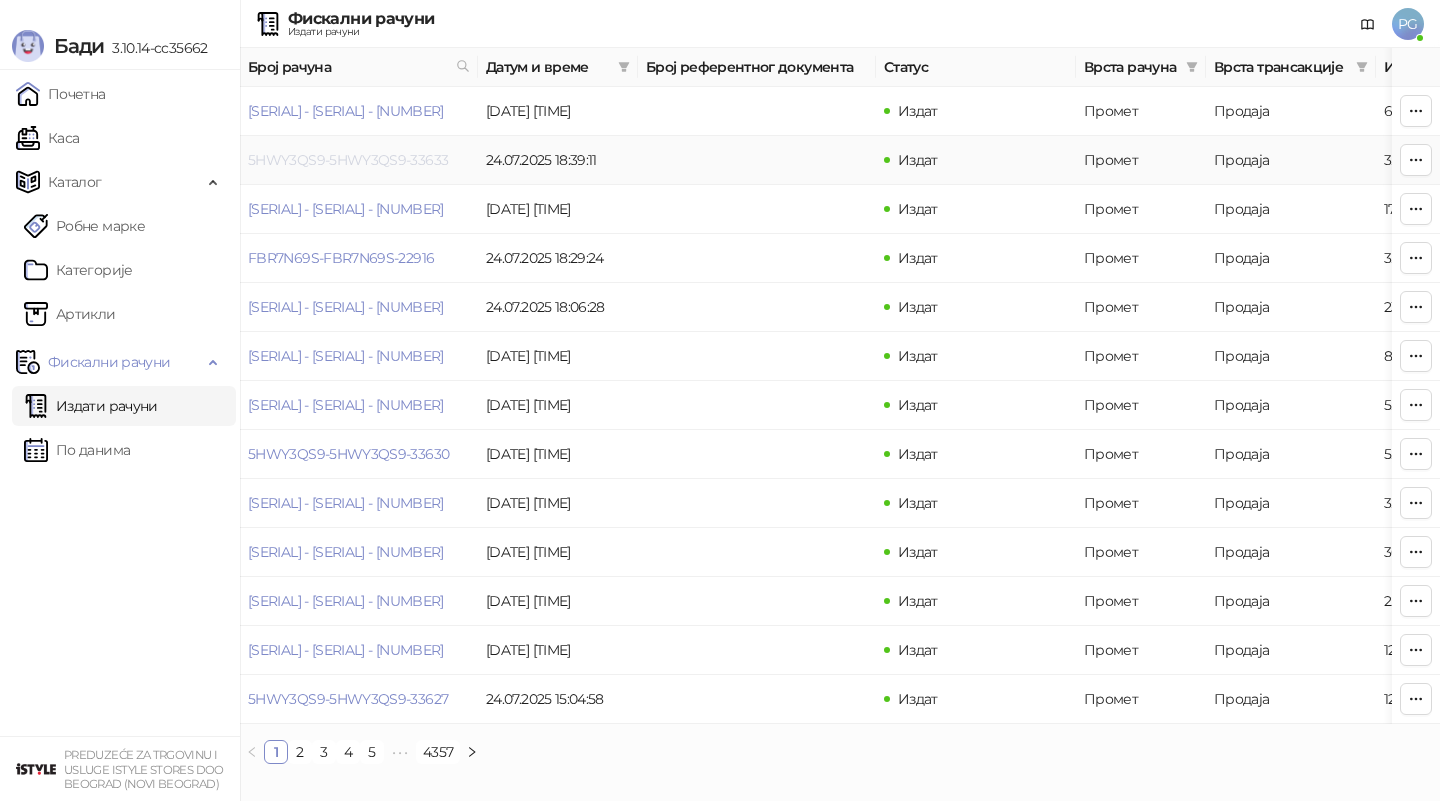 click on "5HWY3QS9-5HWY3QS9-33633" at bounding box center (348, 160) 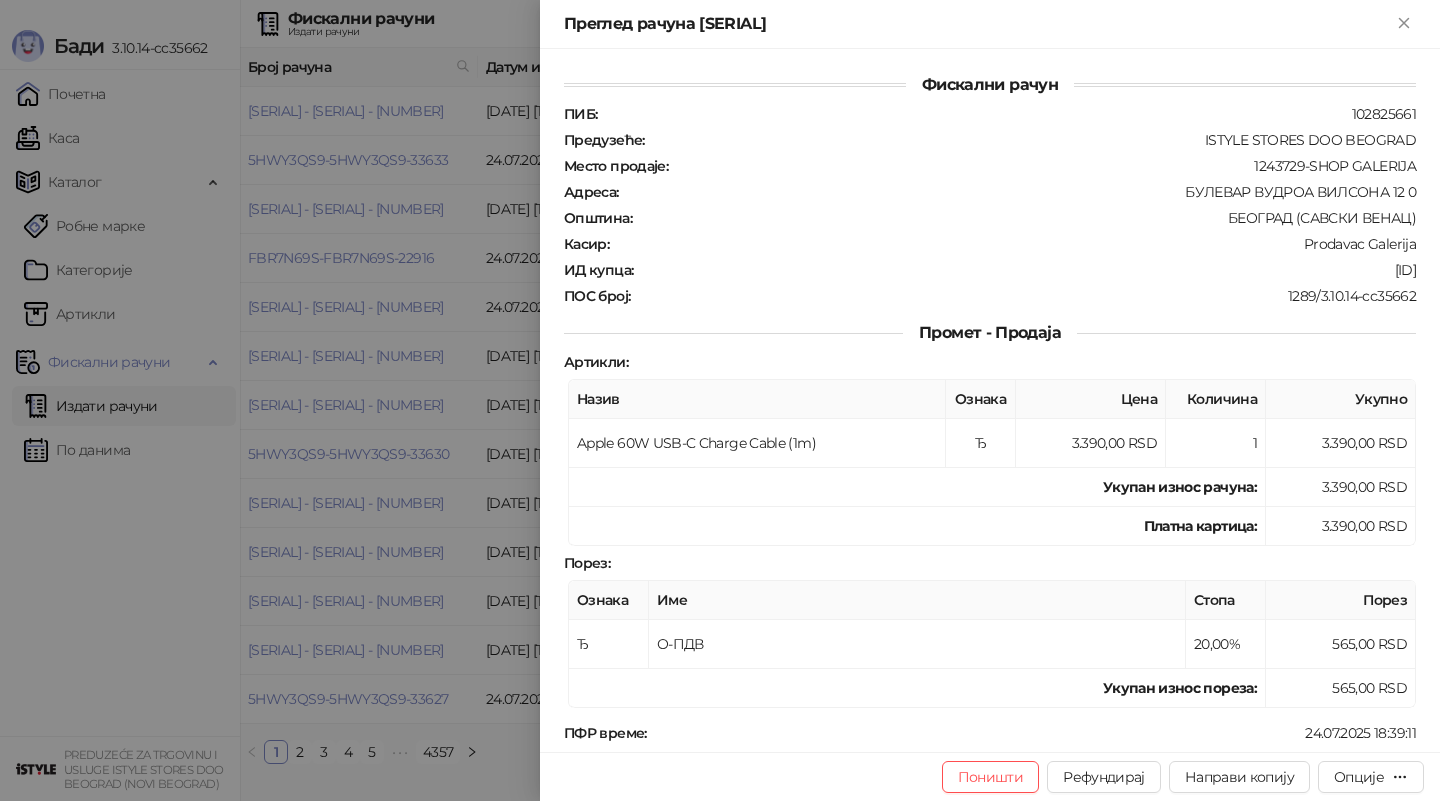 click at bounding box center (720, 400) 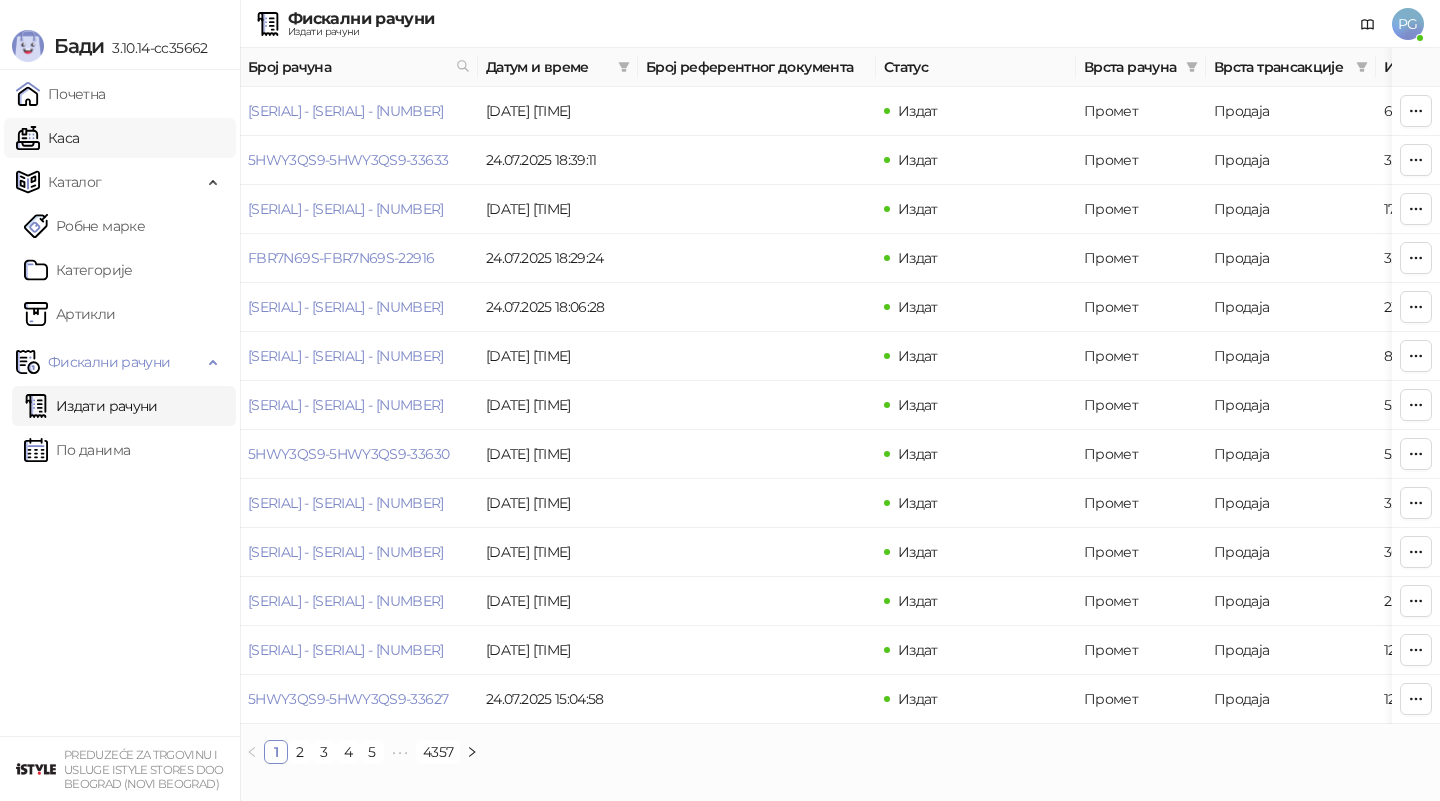 click on "Каса" at bounding box center (47, 138) 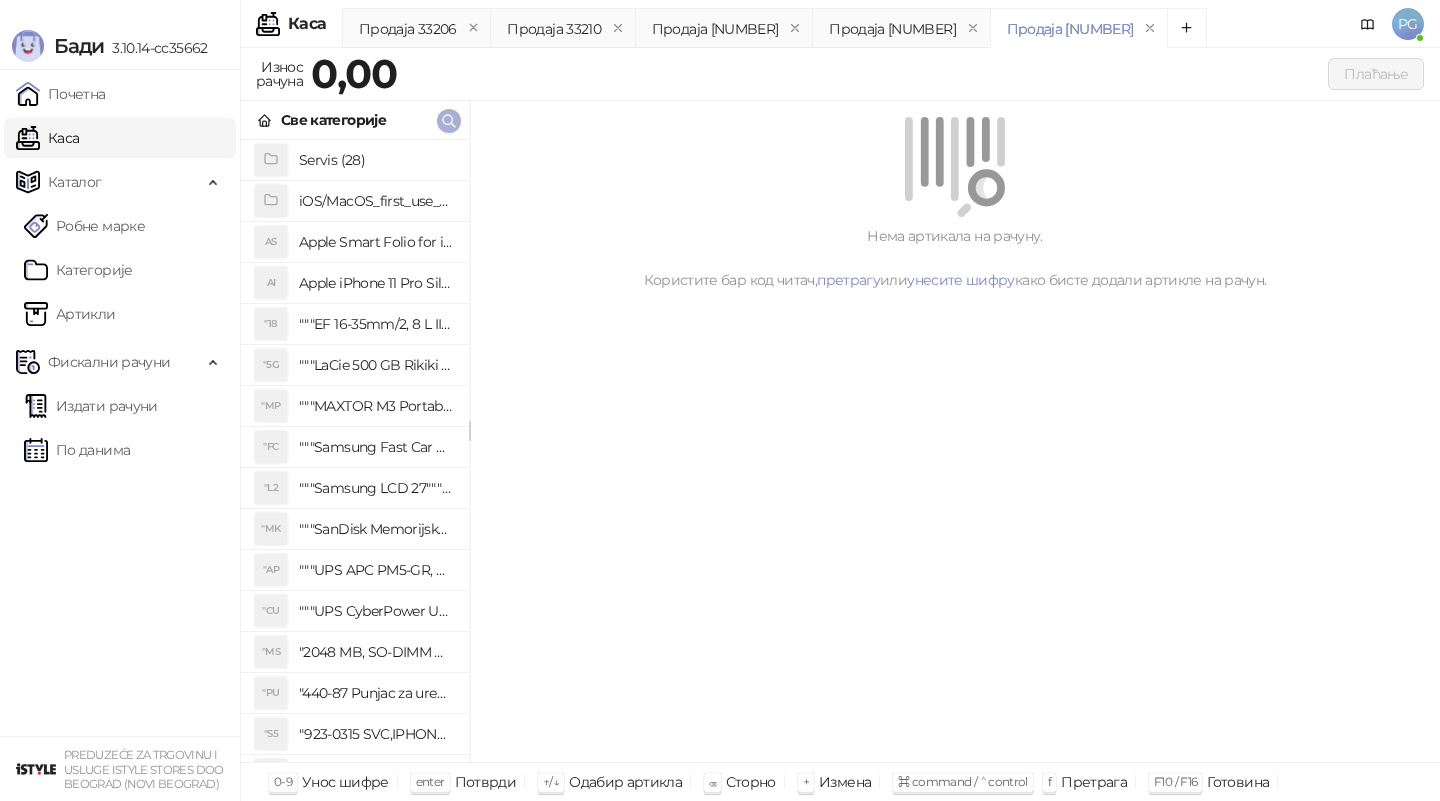 click 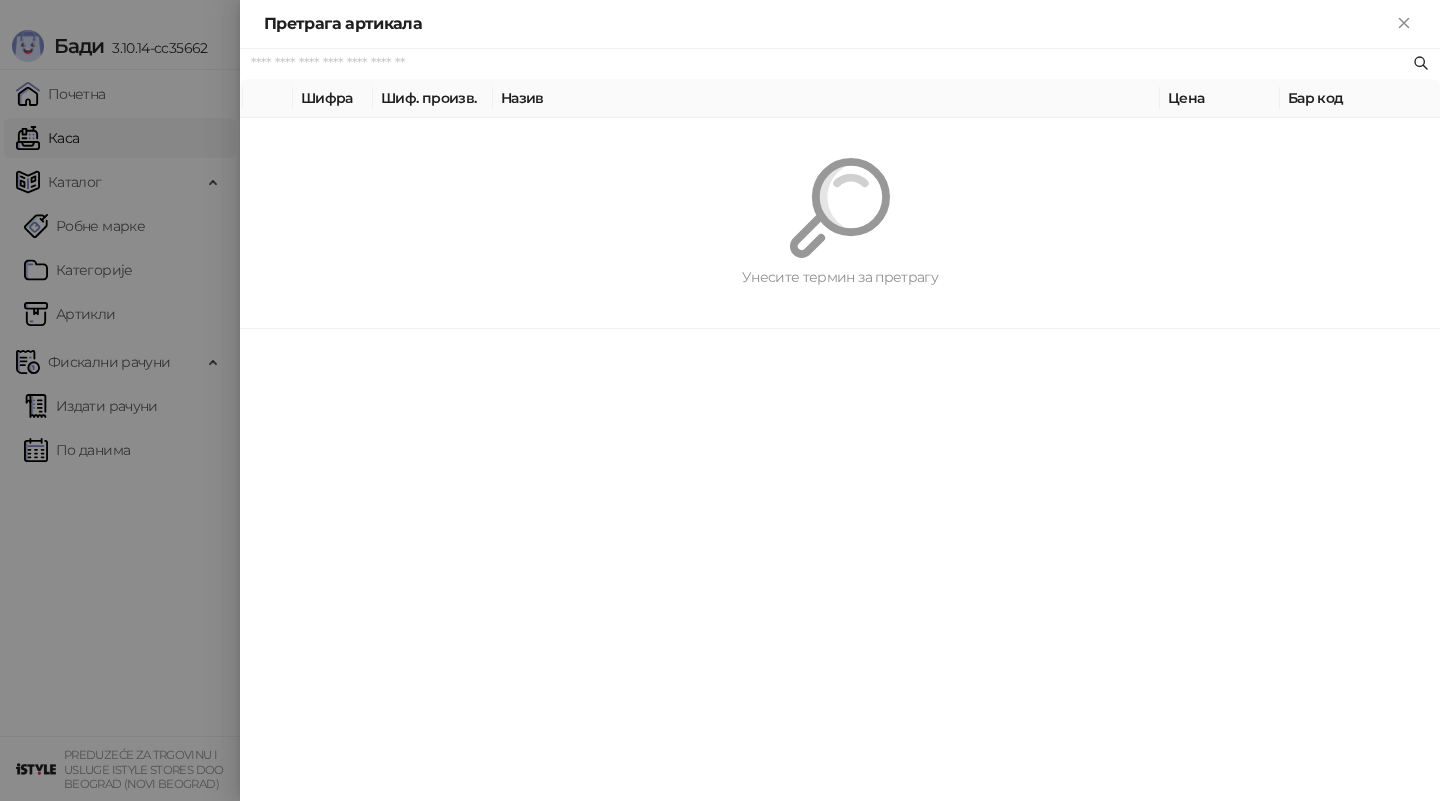 paste on "**********" 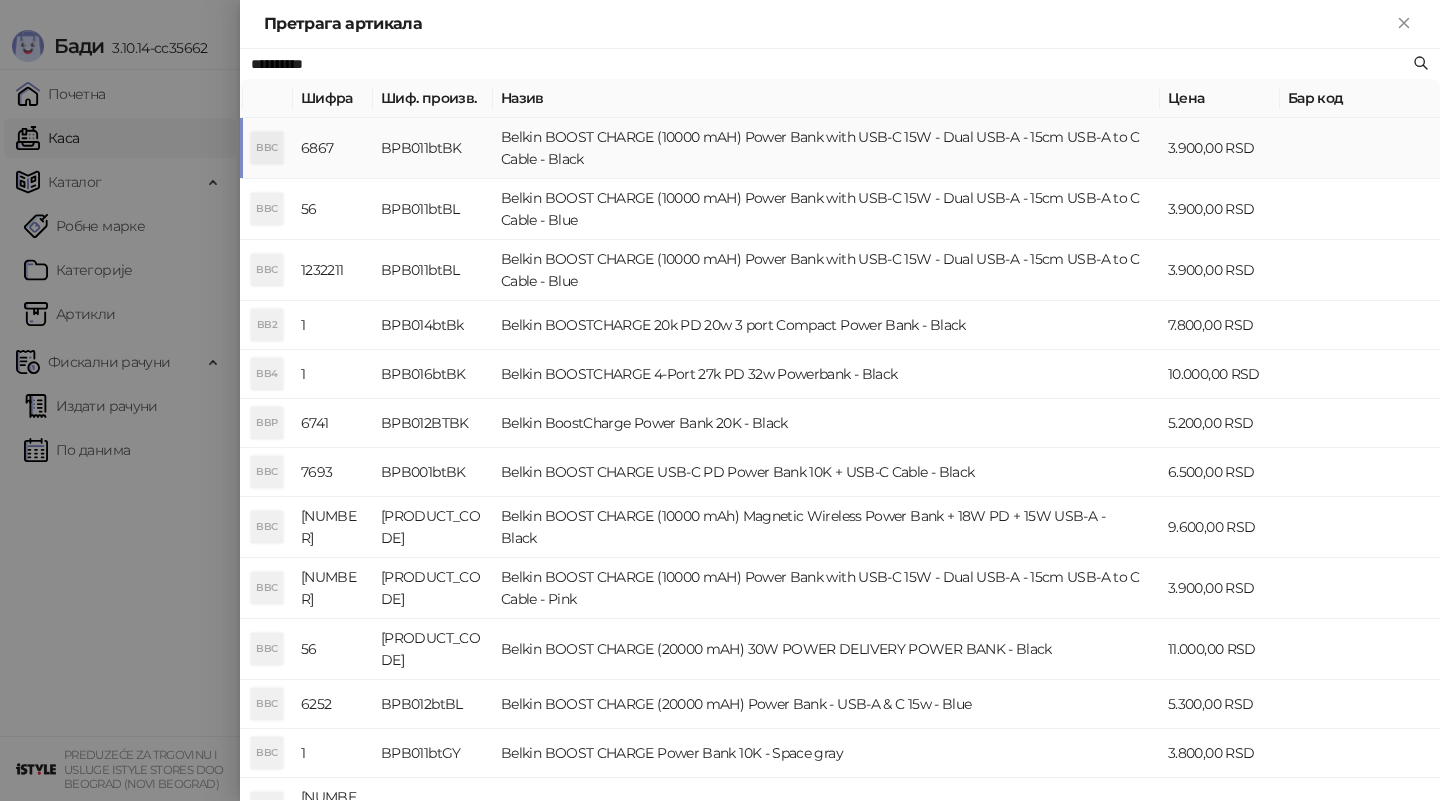 click on "BPB011btBK" at bounding box center [433, 148] 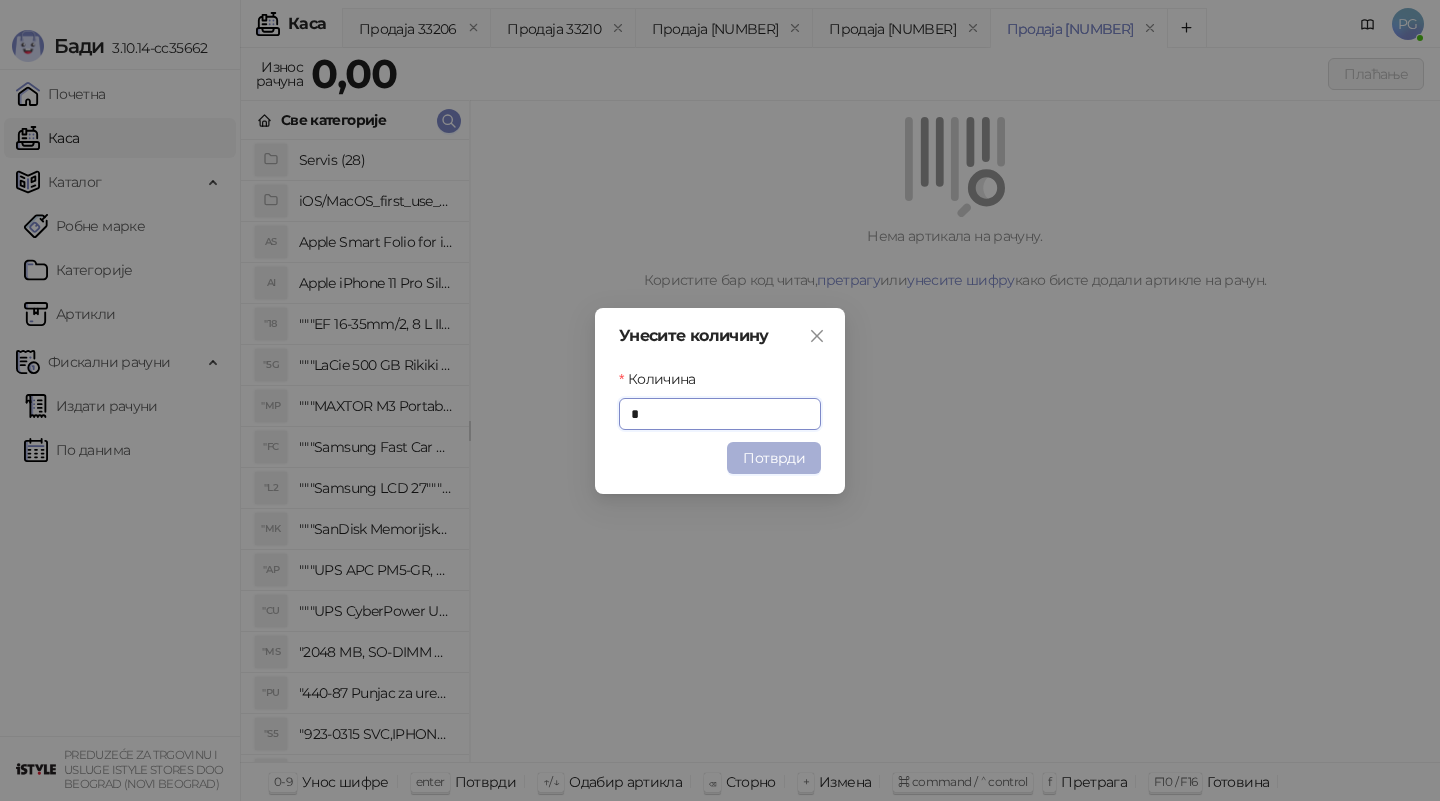 click on "Потврди" at bounding box center (774, 458) 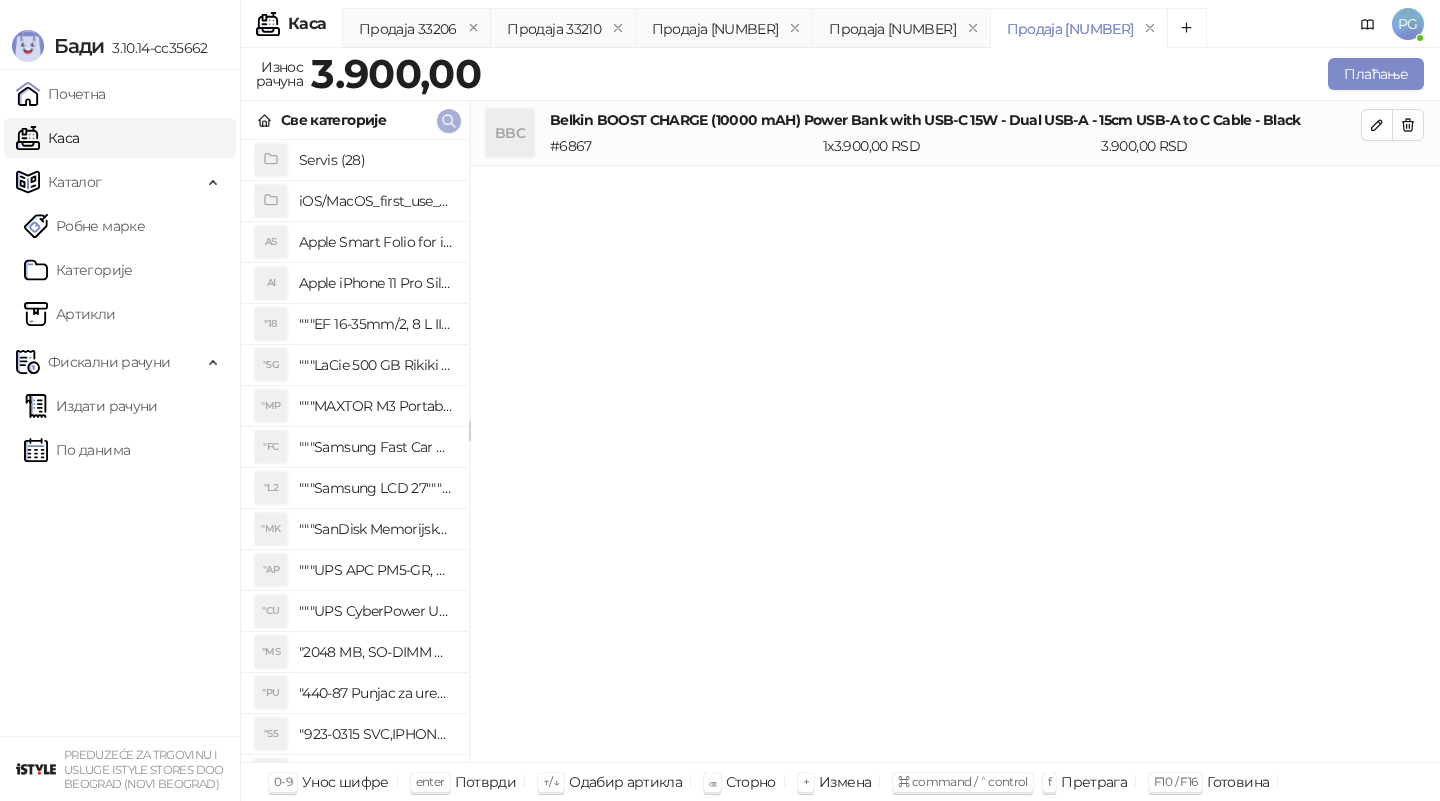 click 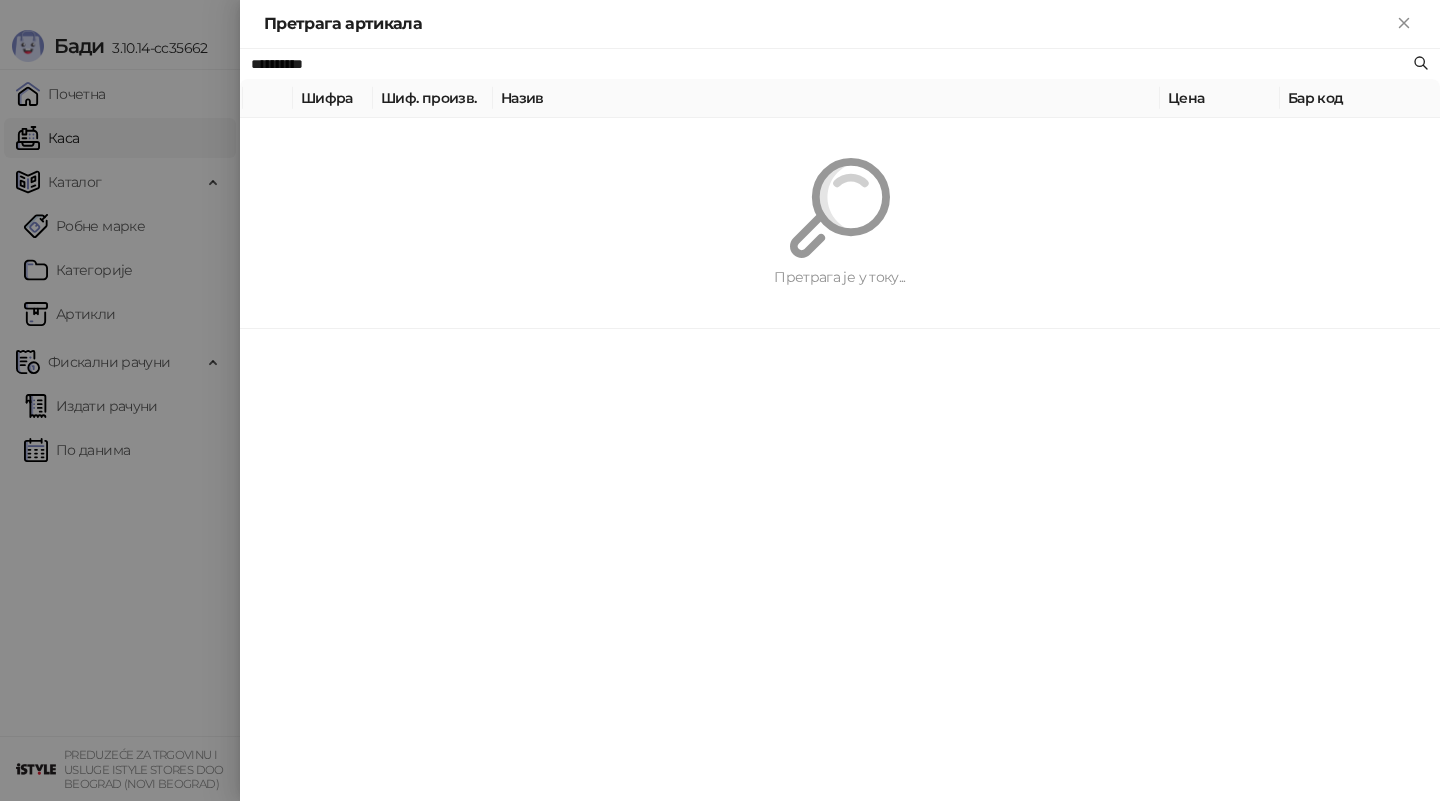 paste 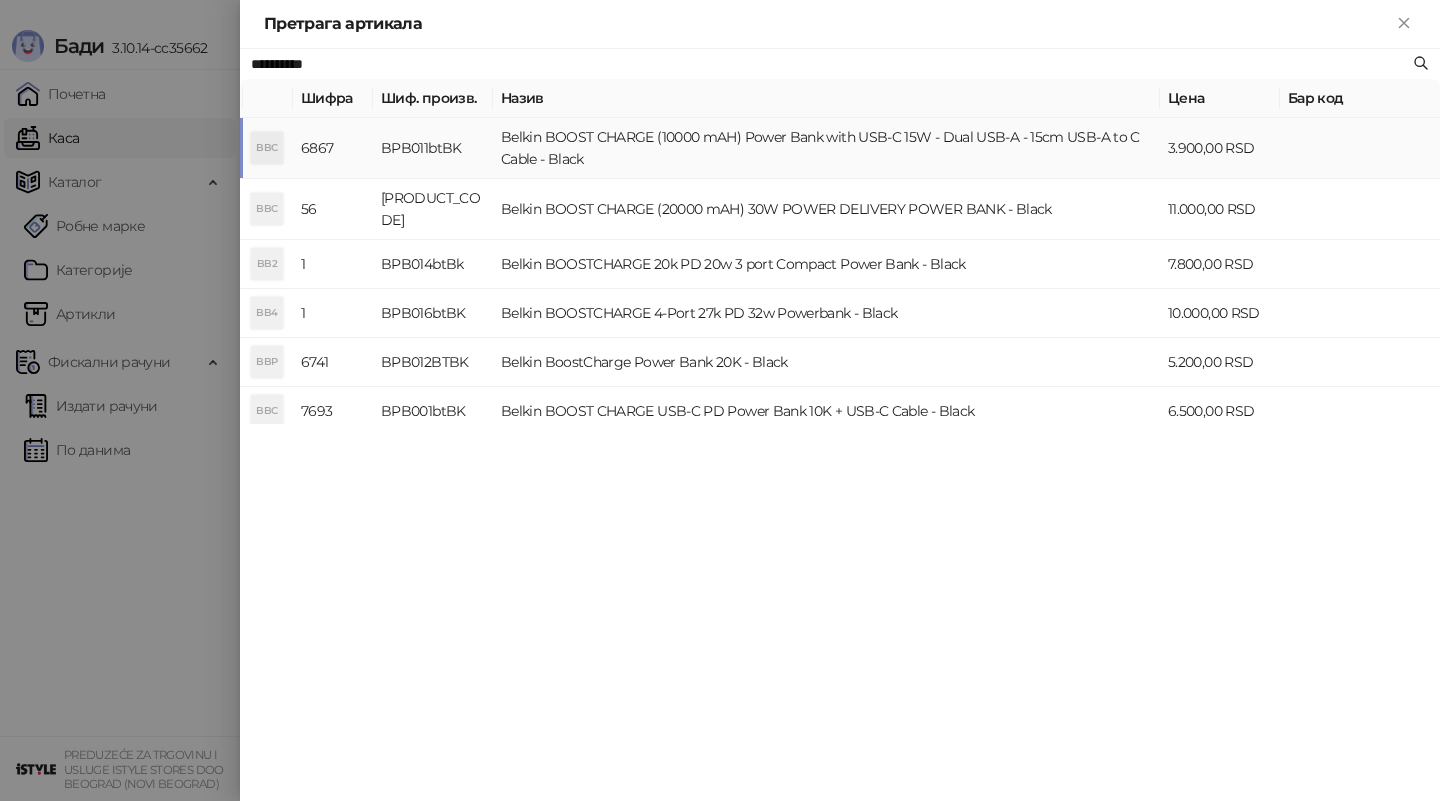 type on "**********" 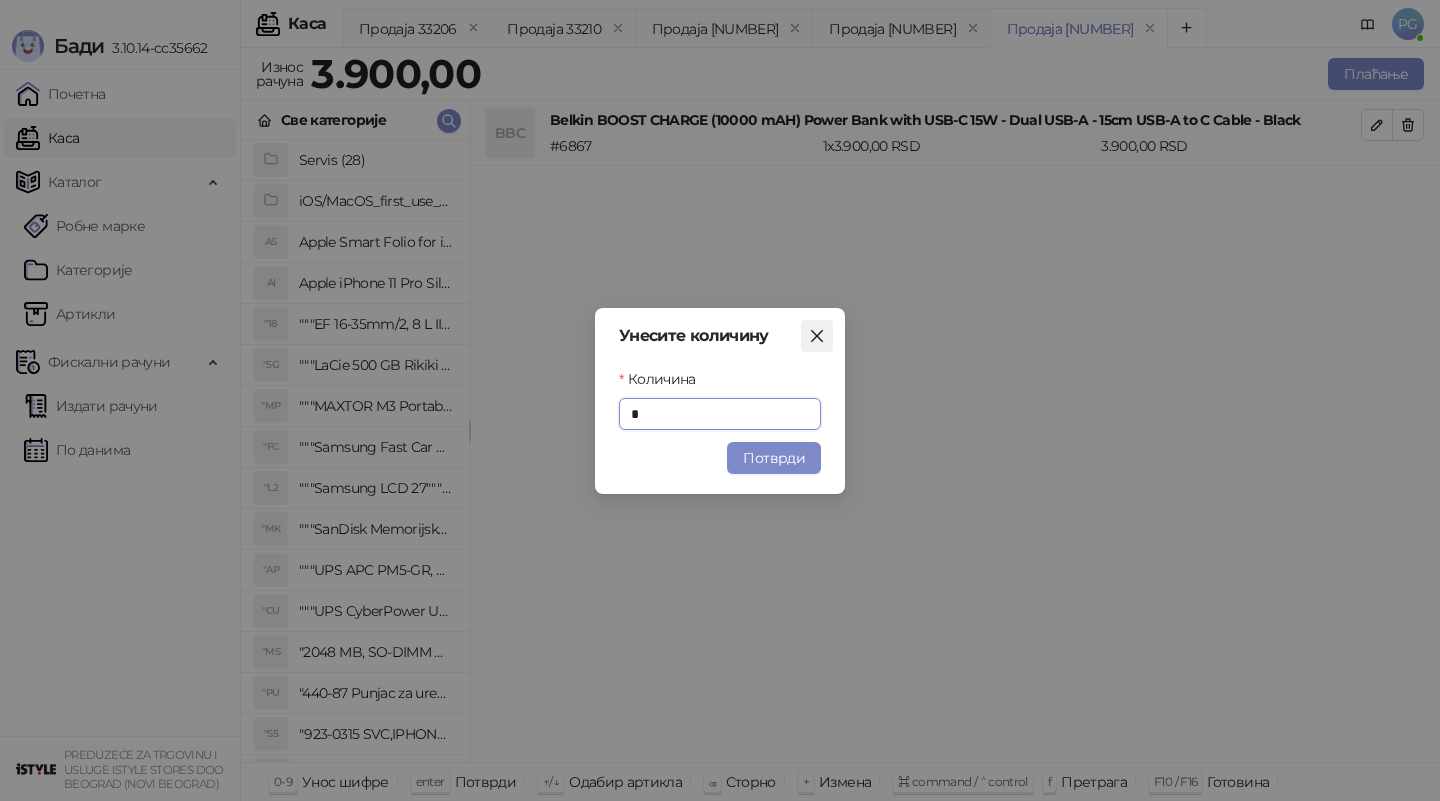click 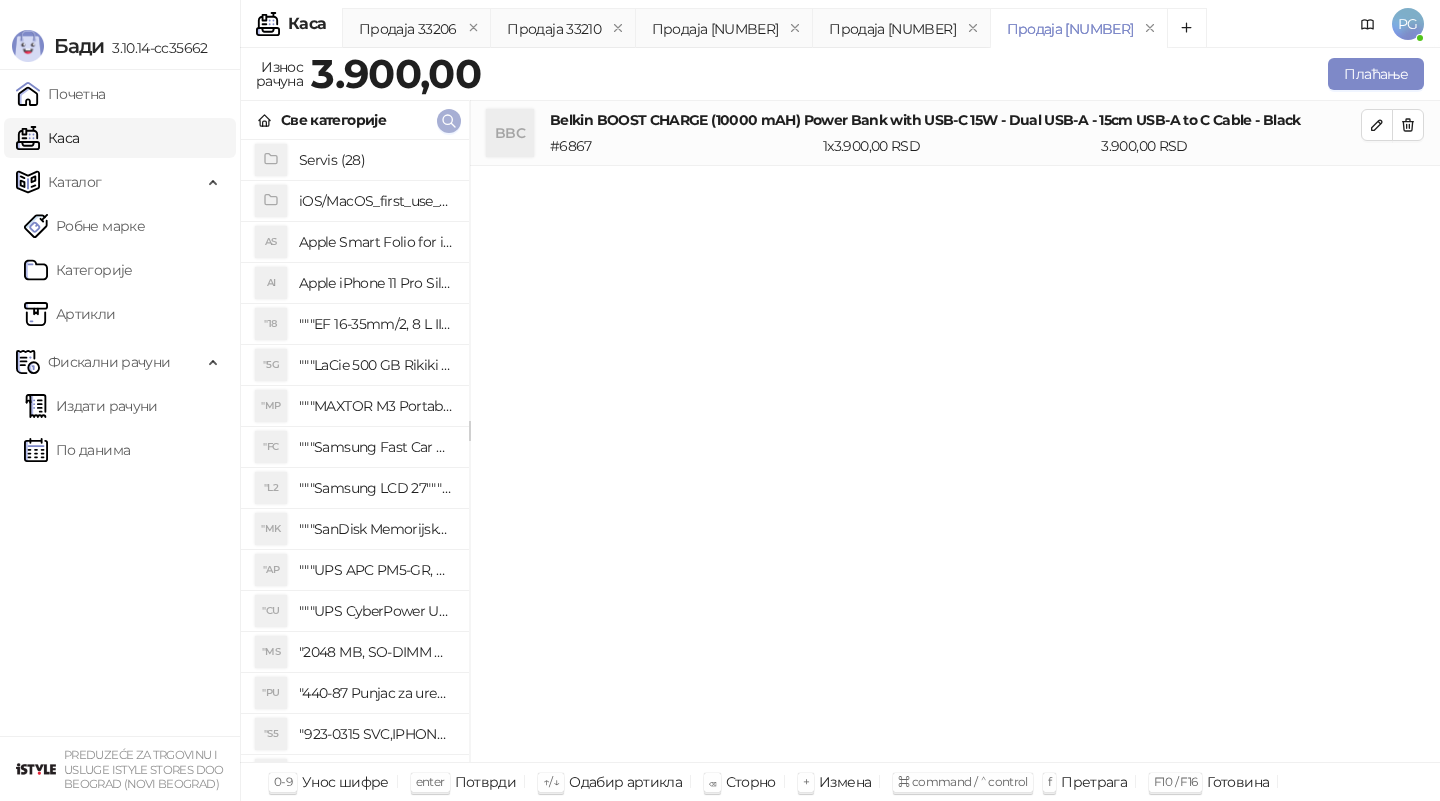 click 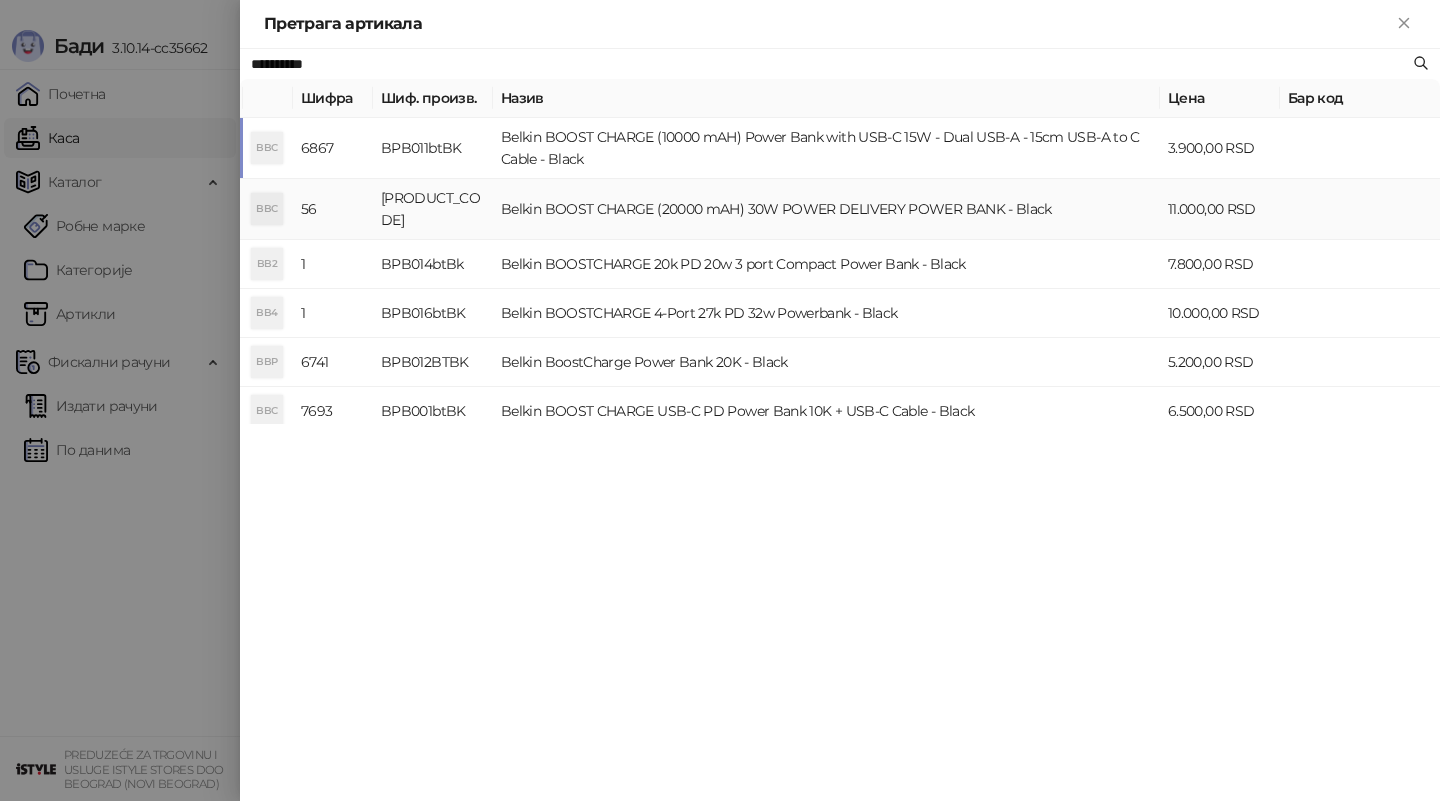 click on "Belkin BOOST CHARGE (20000 mAH) 30W POWER DELIVERY POWER BANK - Black" at bounding box center [826, 209] 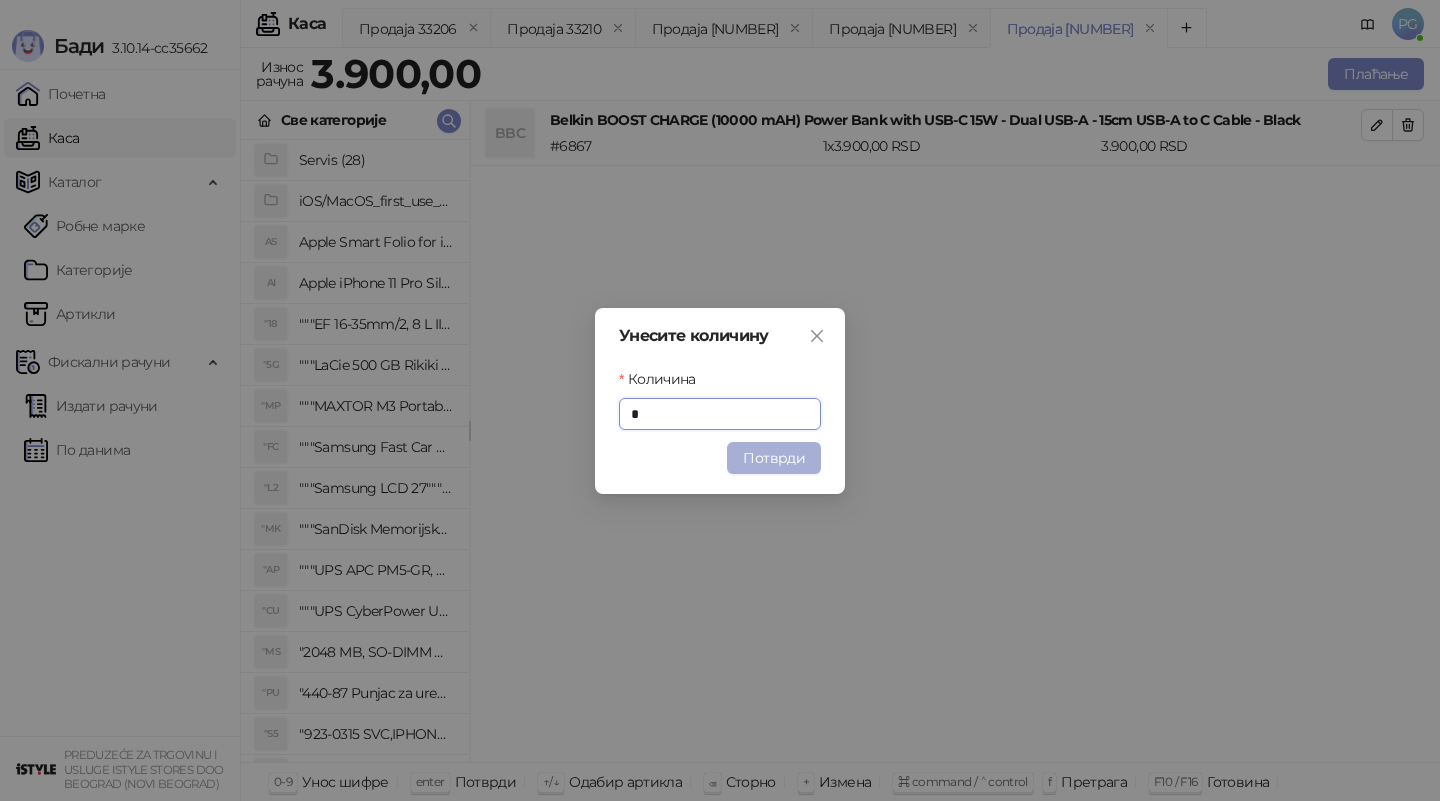 click on "Потврди" at bounding box center [774, 458] 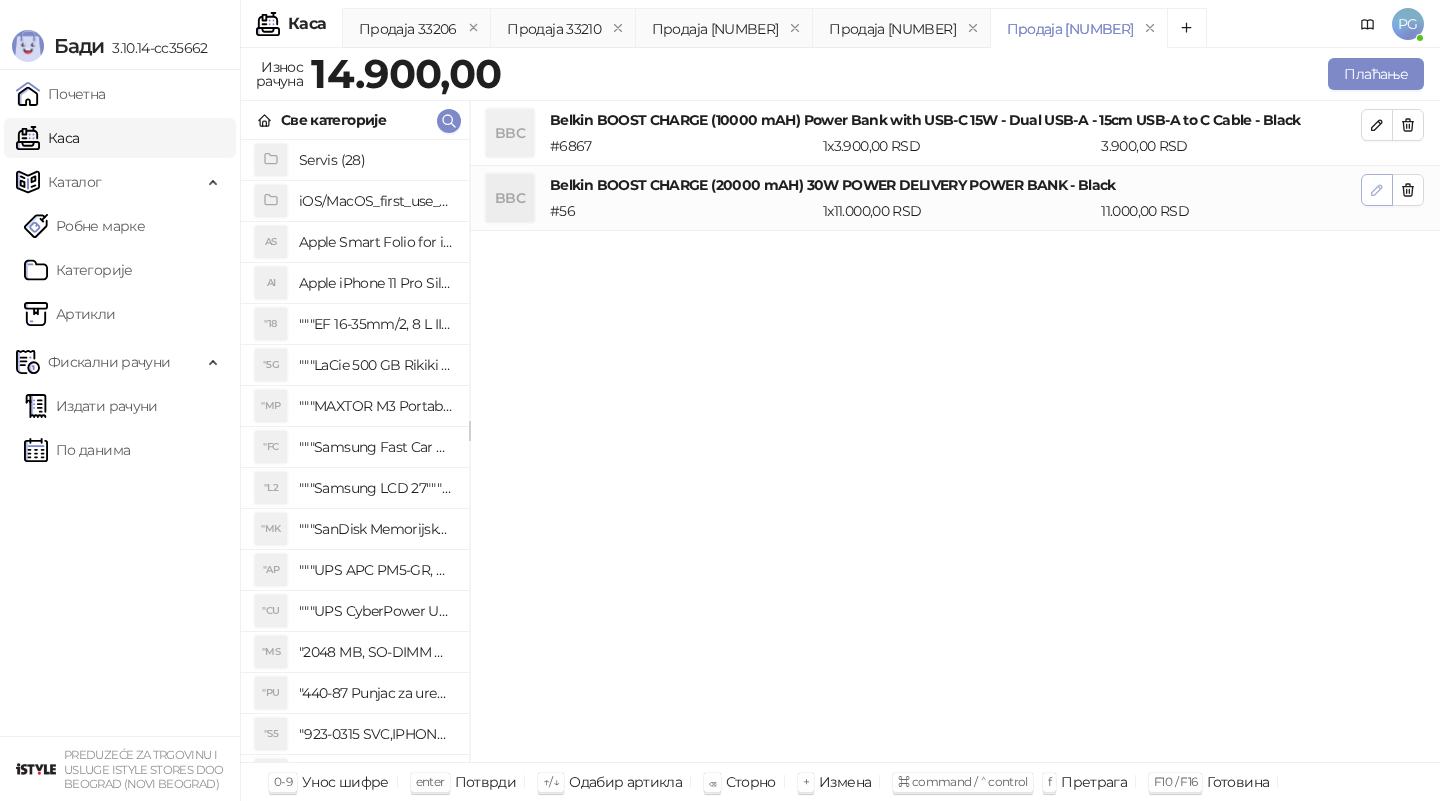 click at bounding box center (1377, 190) 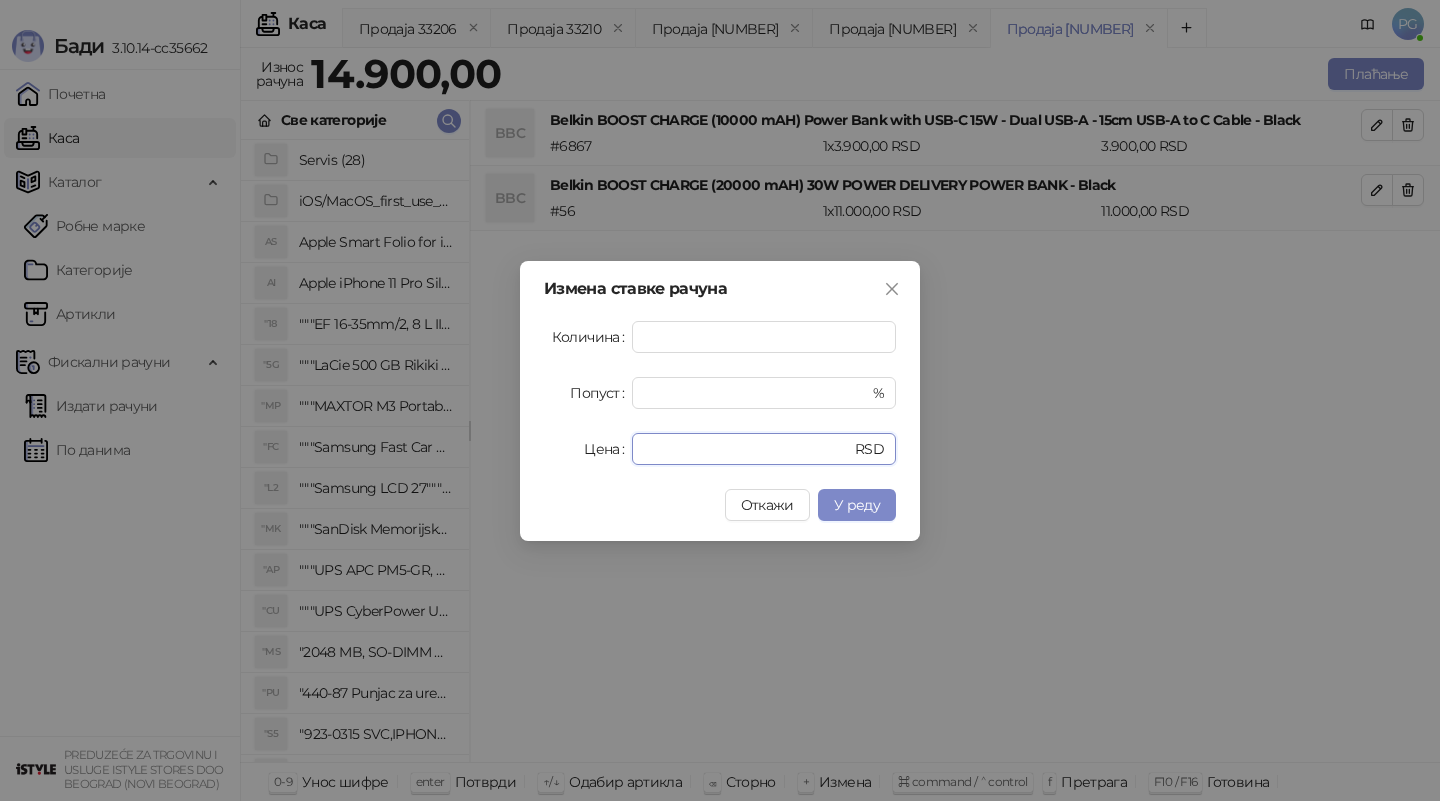 drag, startPoint x: 713, startPoint y: 448, endPoint x: 525, endPoint y: 448, distance: 188 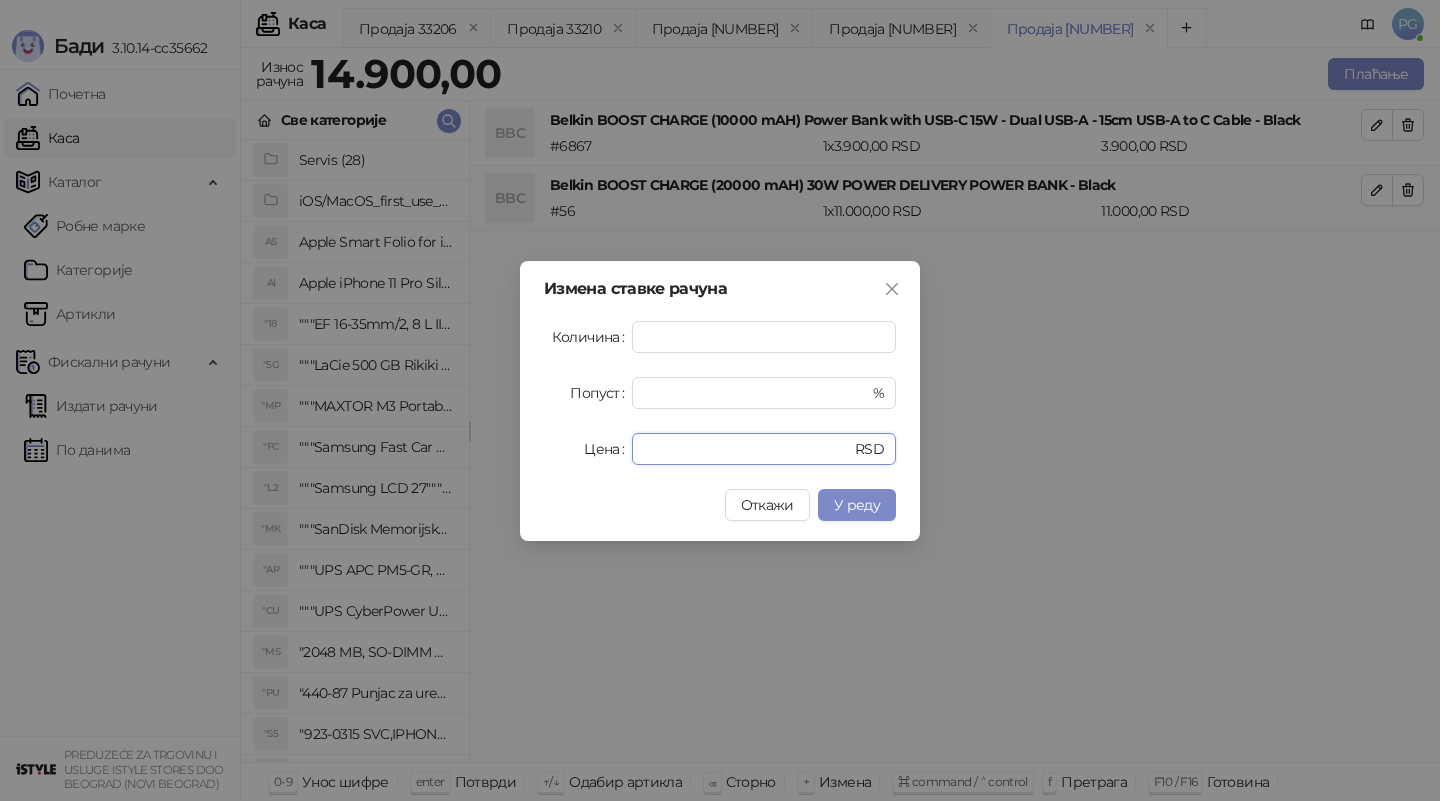 type on "*****" 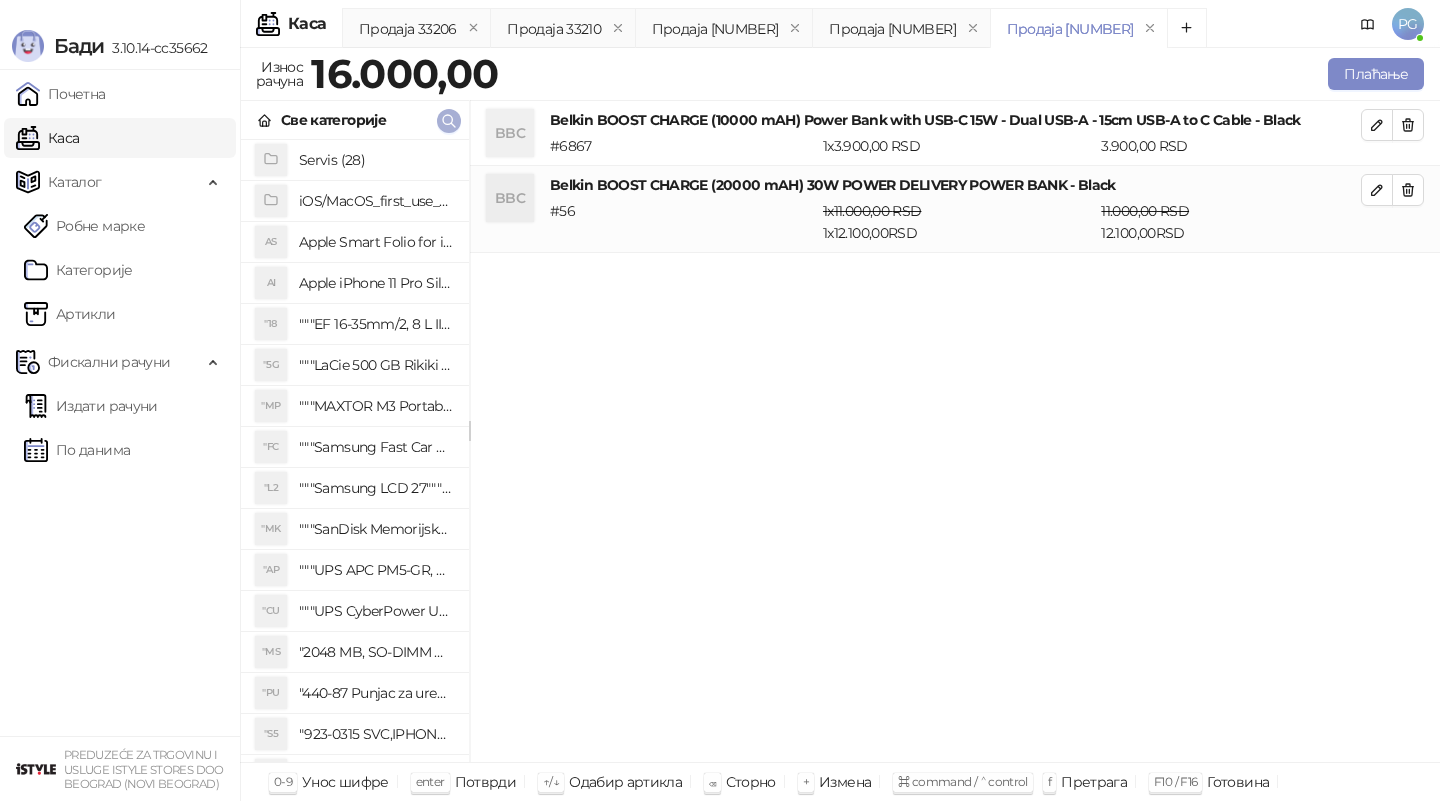 click 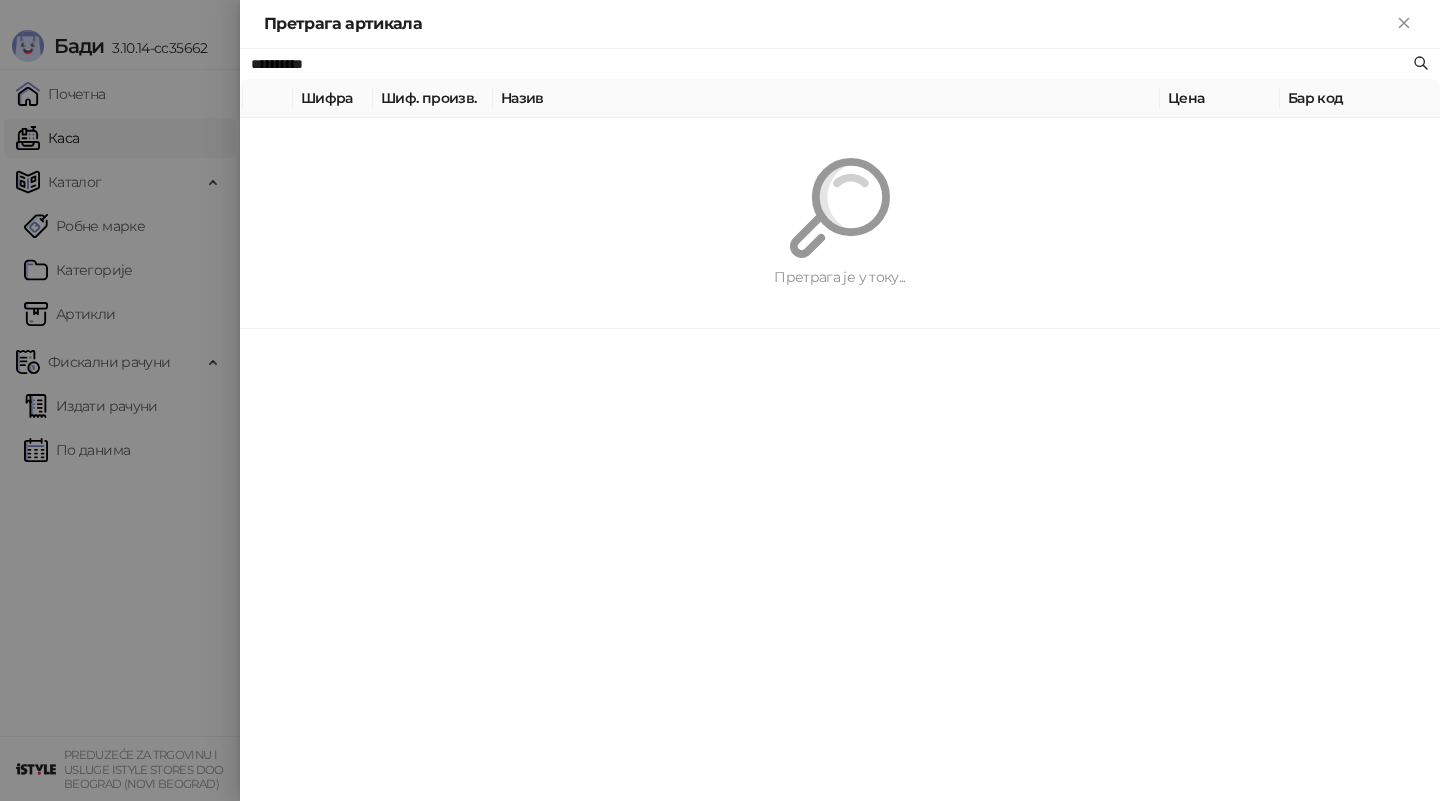 paste 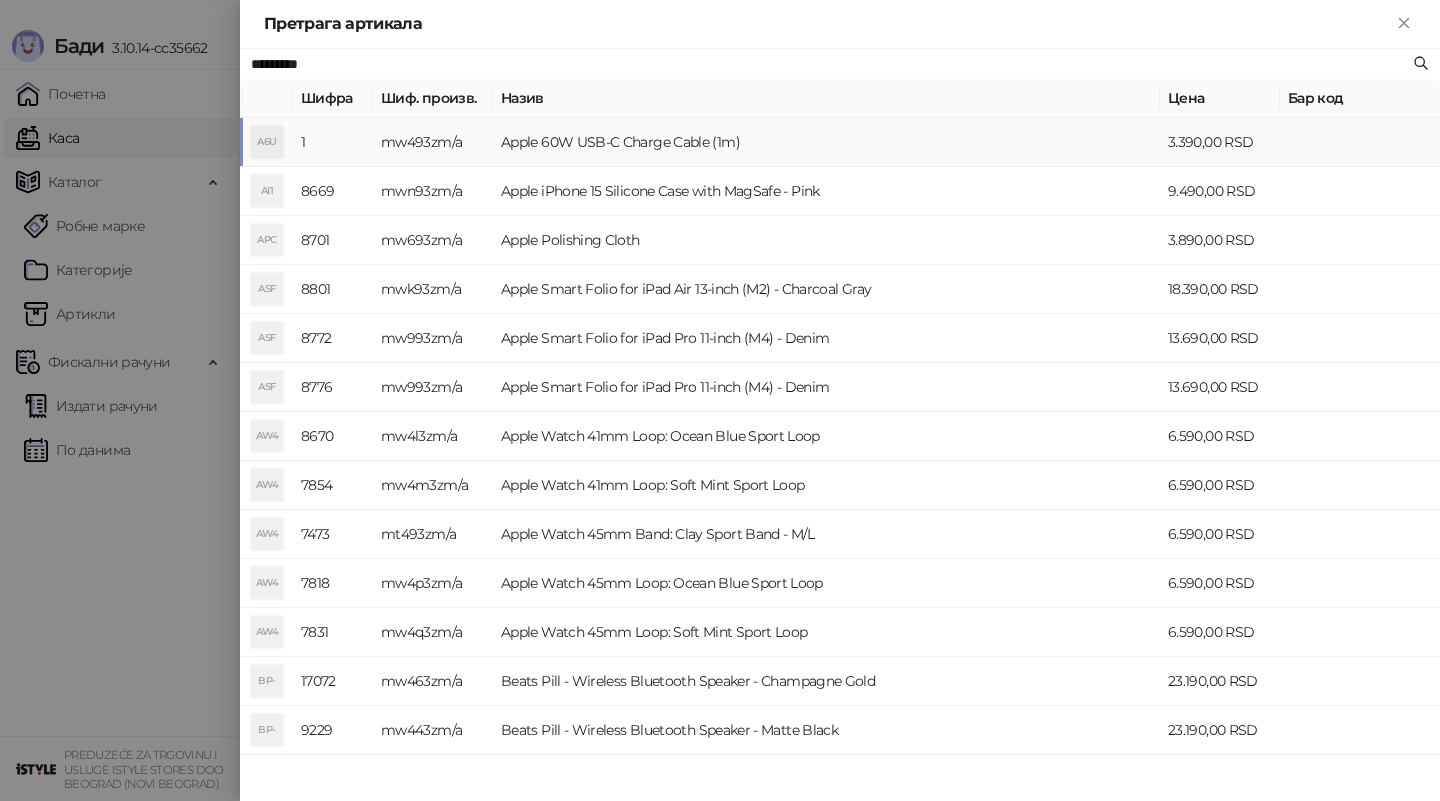 type on "*********" 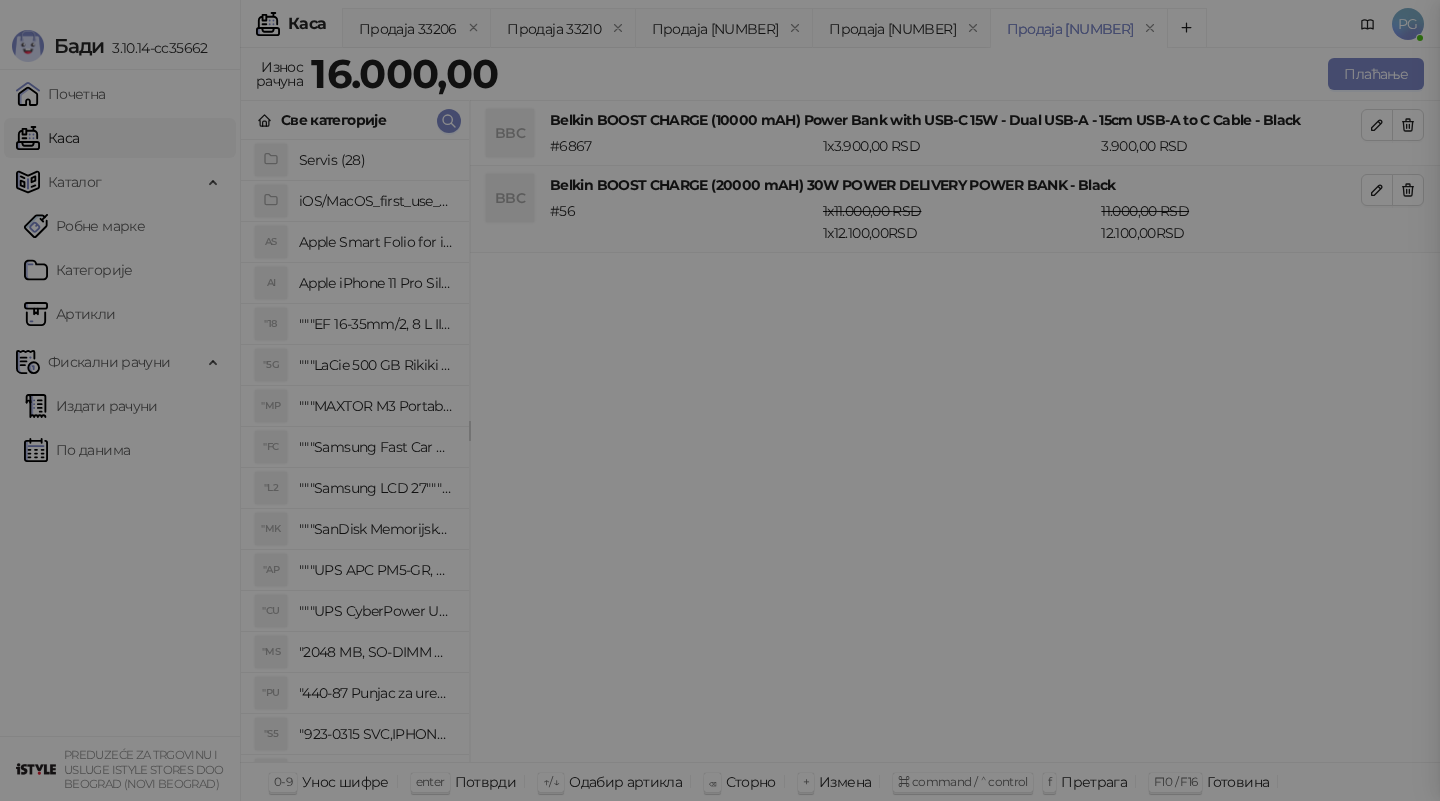 type 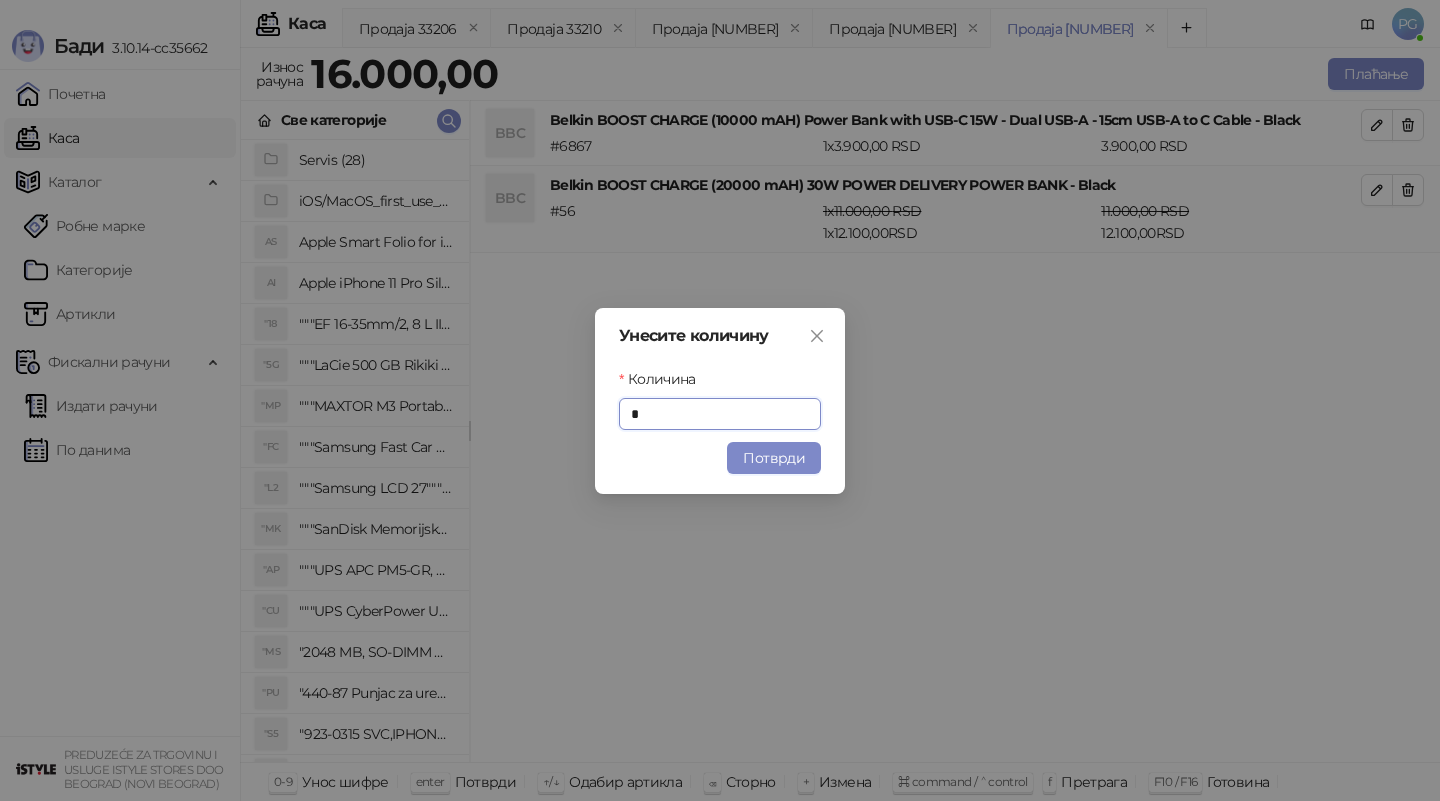 type on "*" 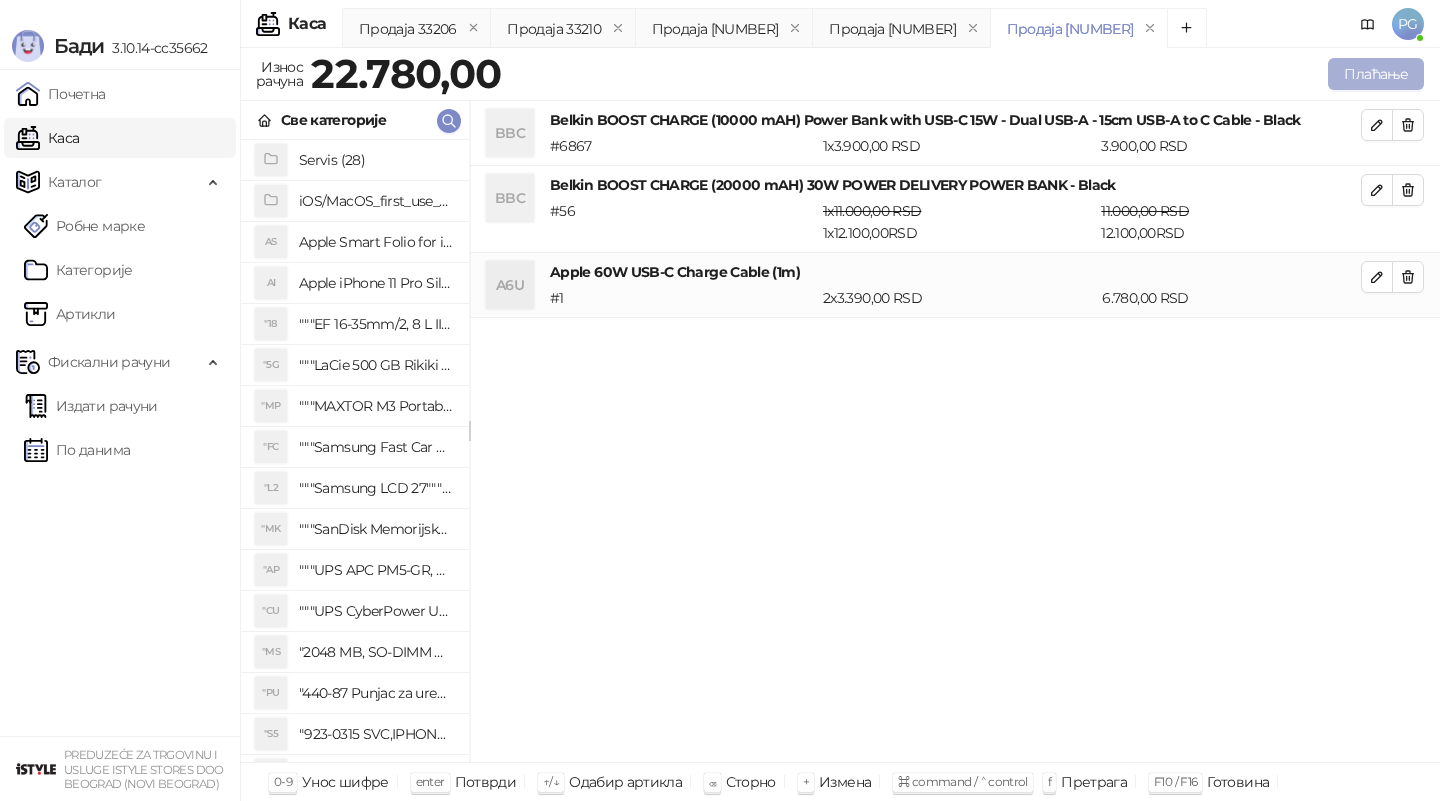 click on "Плаћање" at bounding box center [1376, 74] 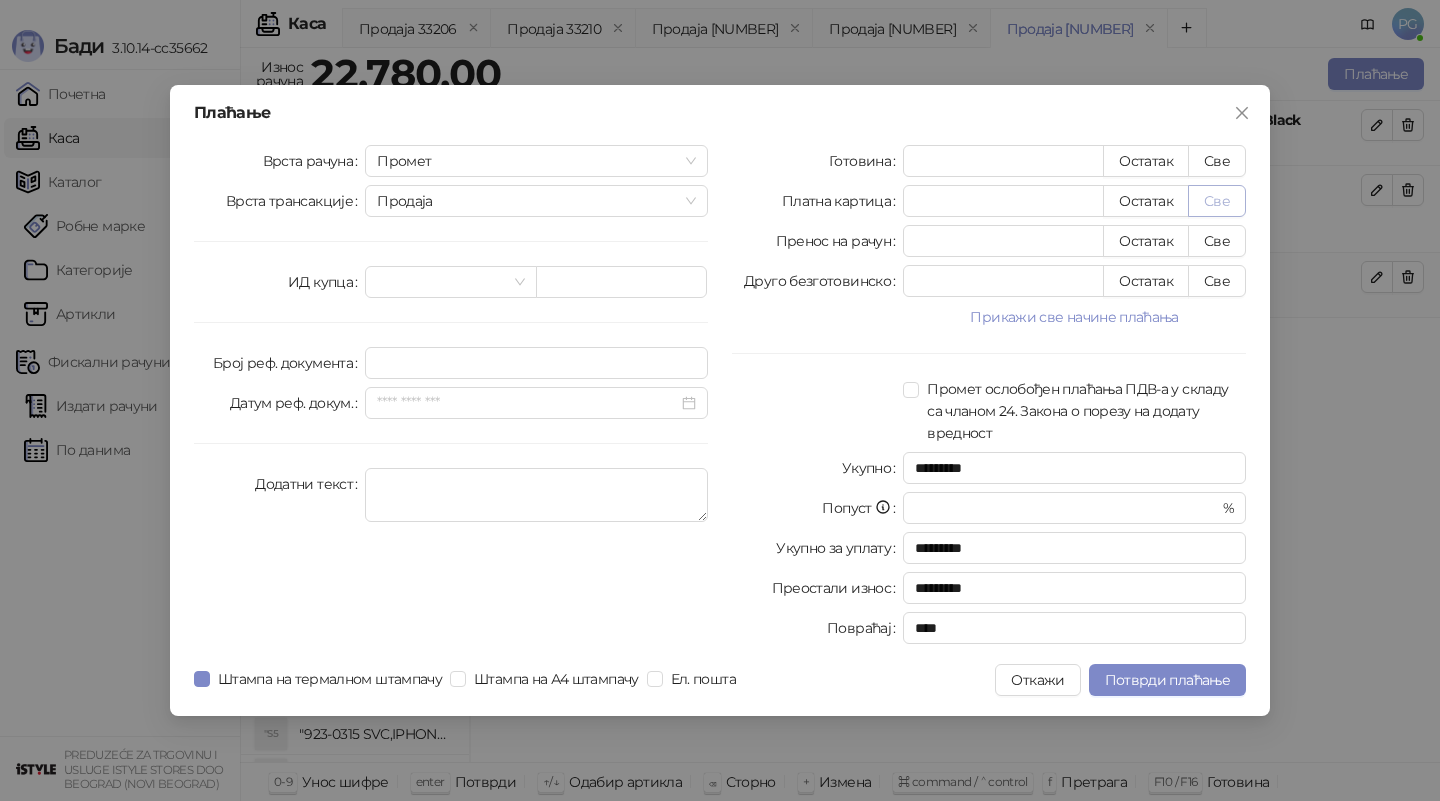 click on "Све" at bounding box center [1217, 201] 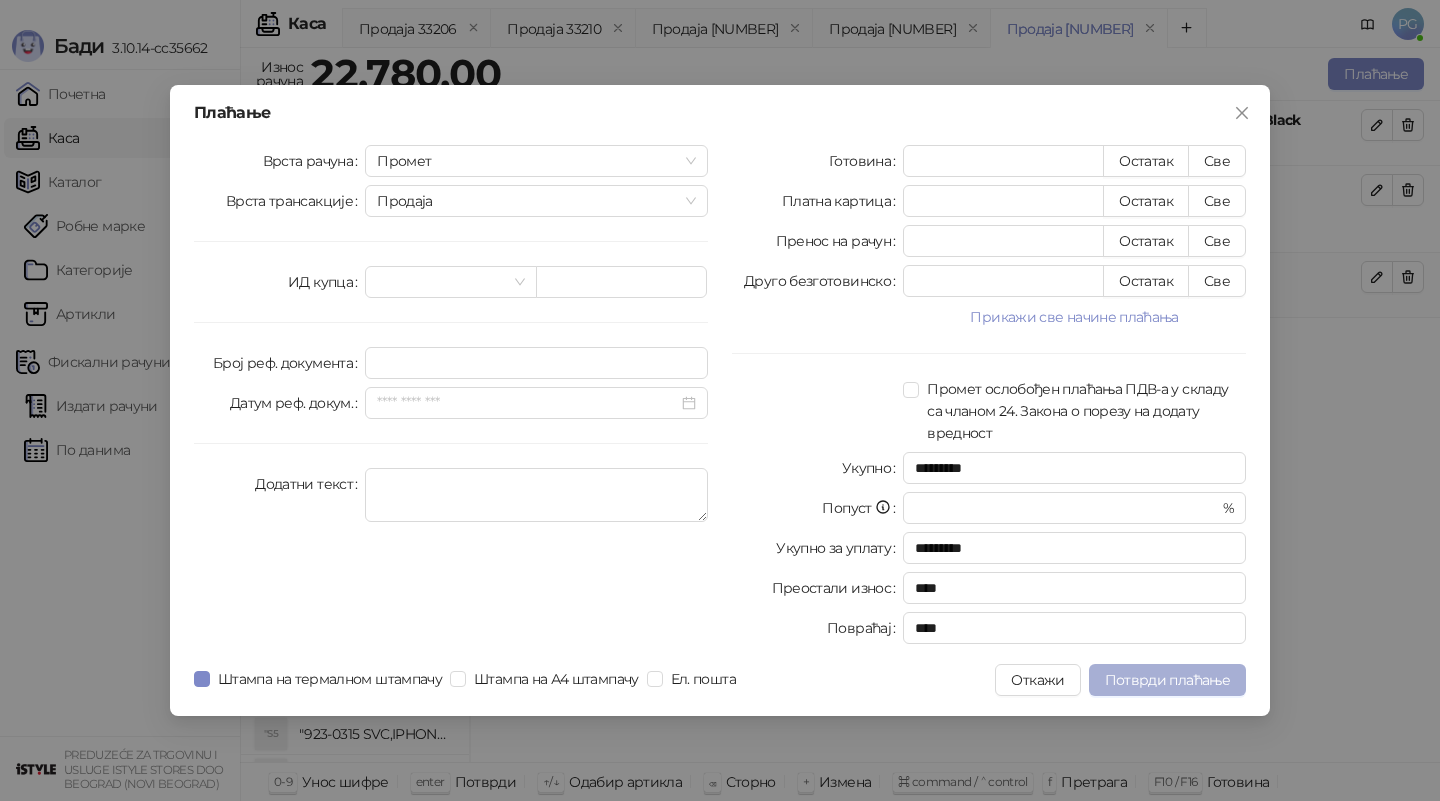 click on "Потврди плаћање" at bounding box center [1167, 680] 